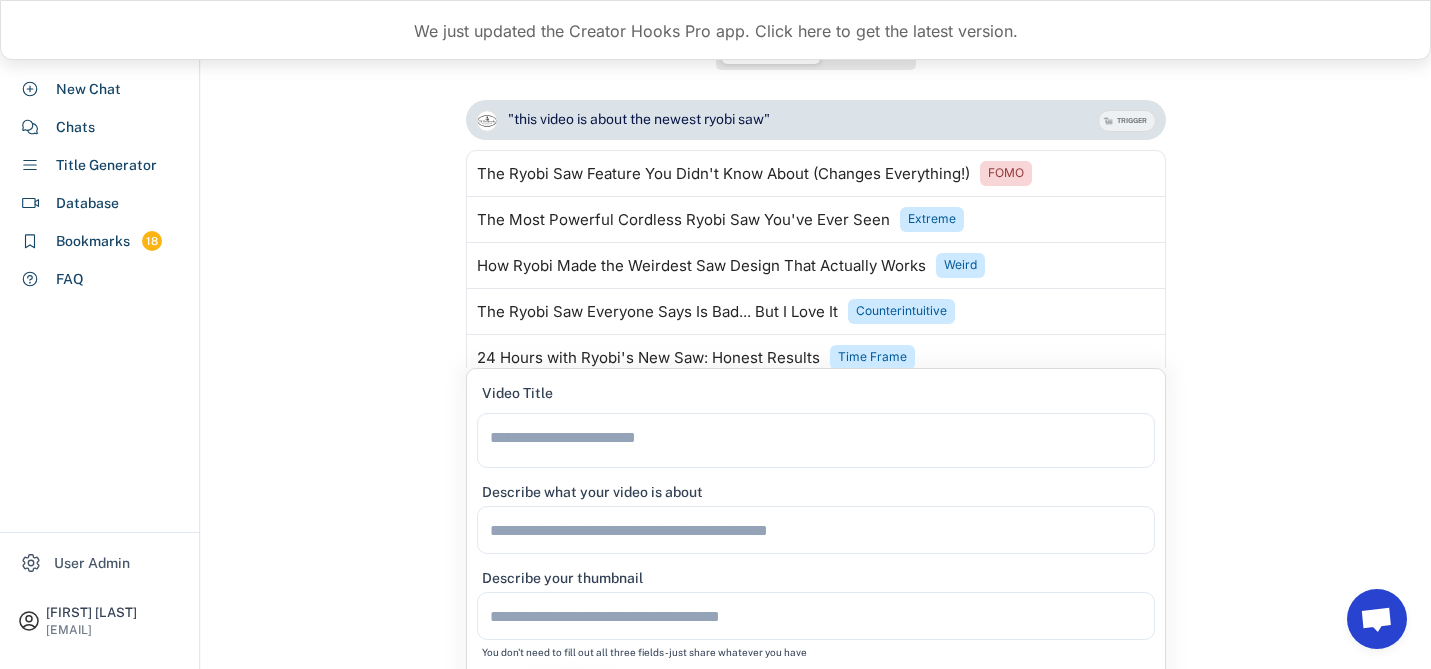 scroll, scrollTop: 98, scrollLeft: 0, axis: vertical 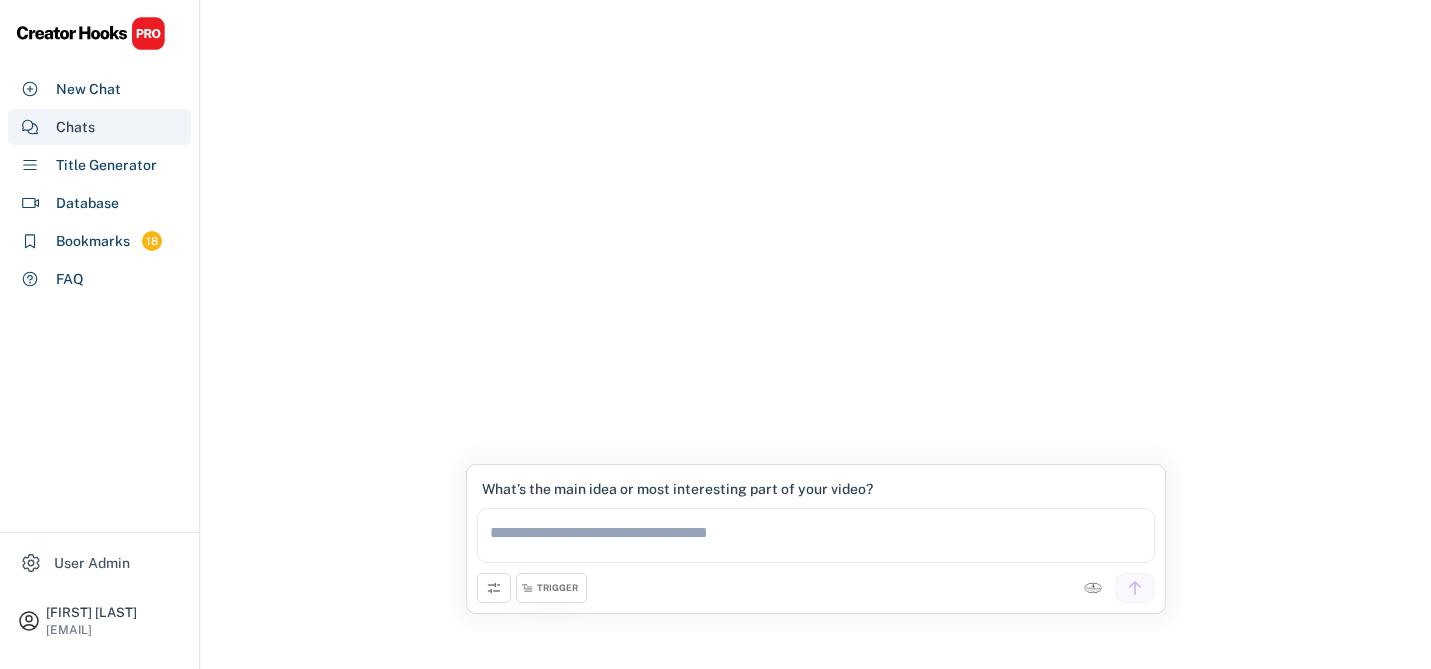 click on "Chats" at bounding box center (75, 127) 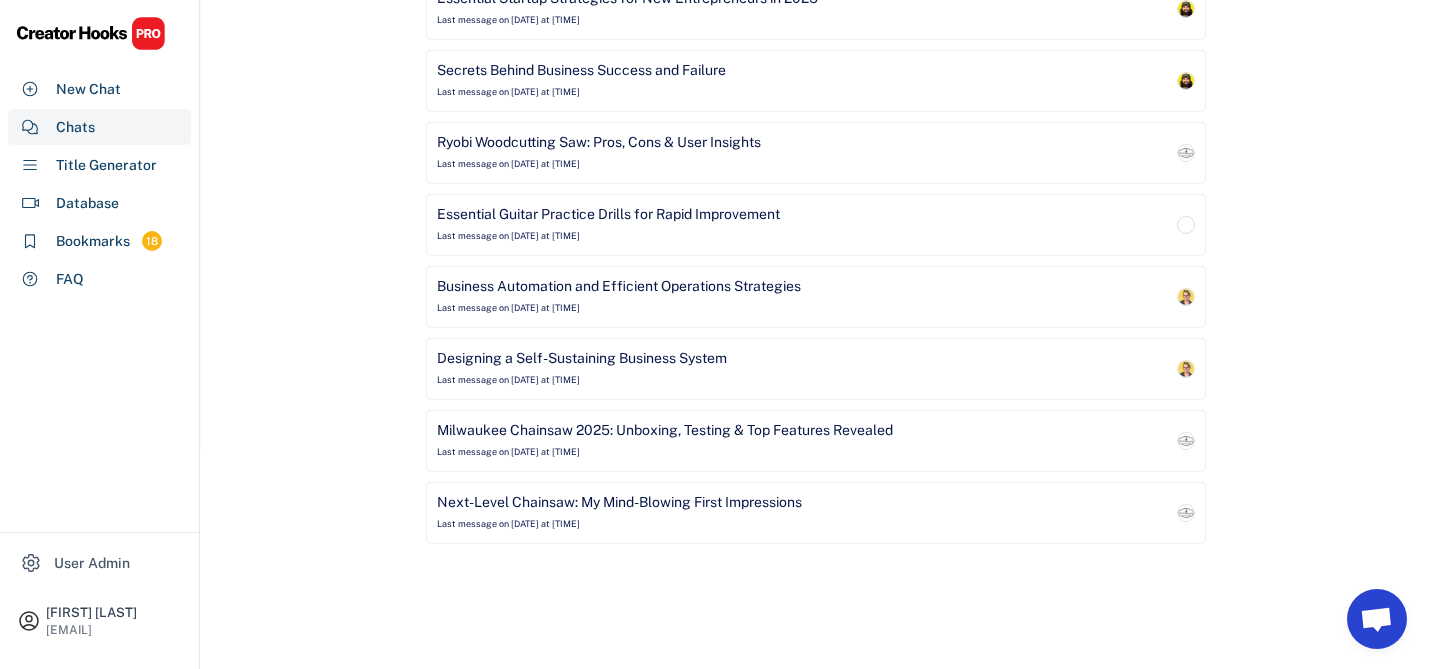 scroll, scrollTop: 0, scrollLeft: 0, axis: both 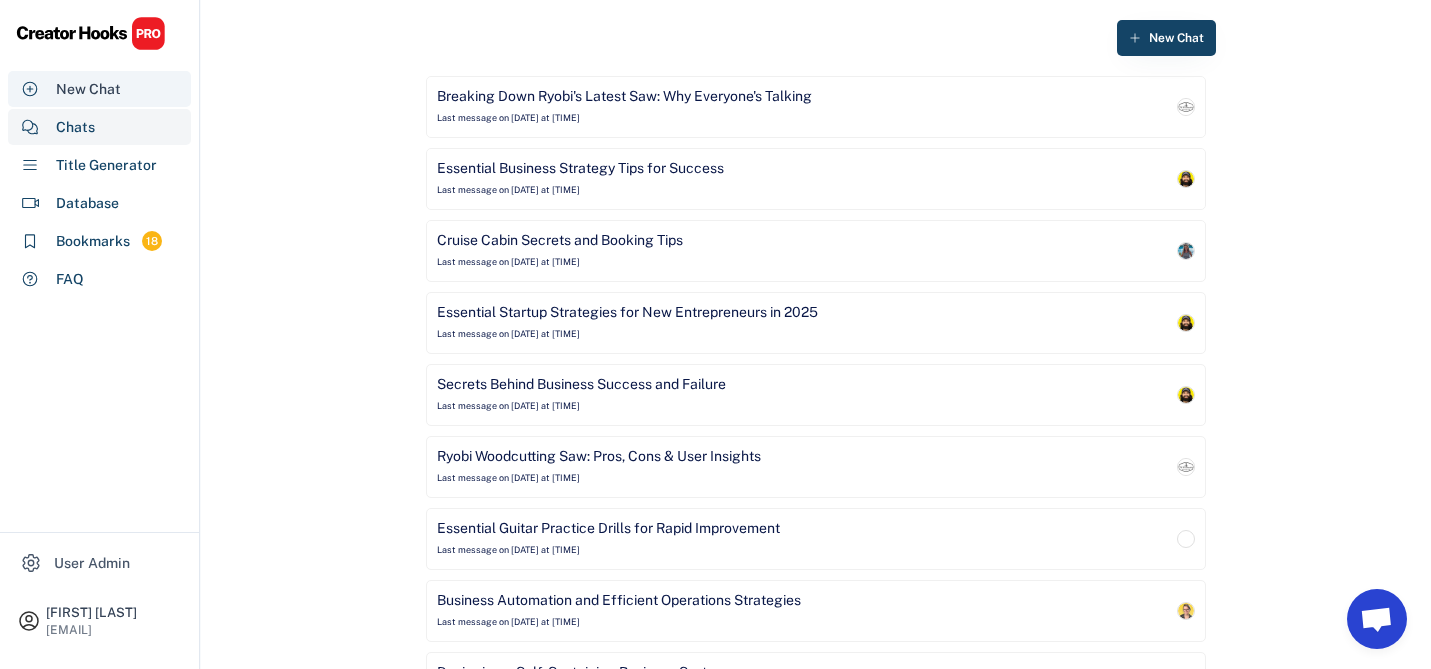 click on "New Chat" at bounding box center [88, 89] 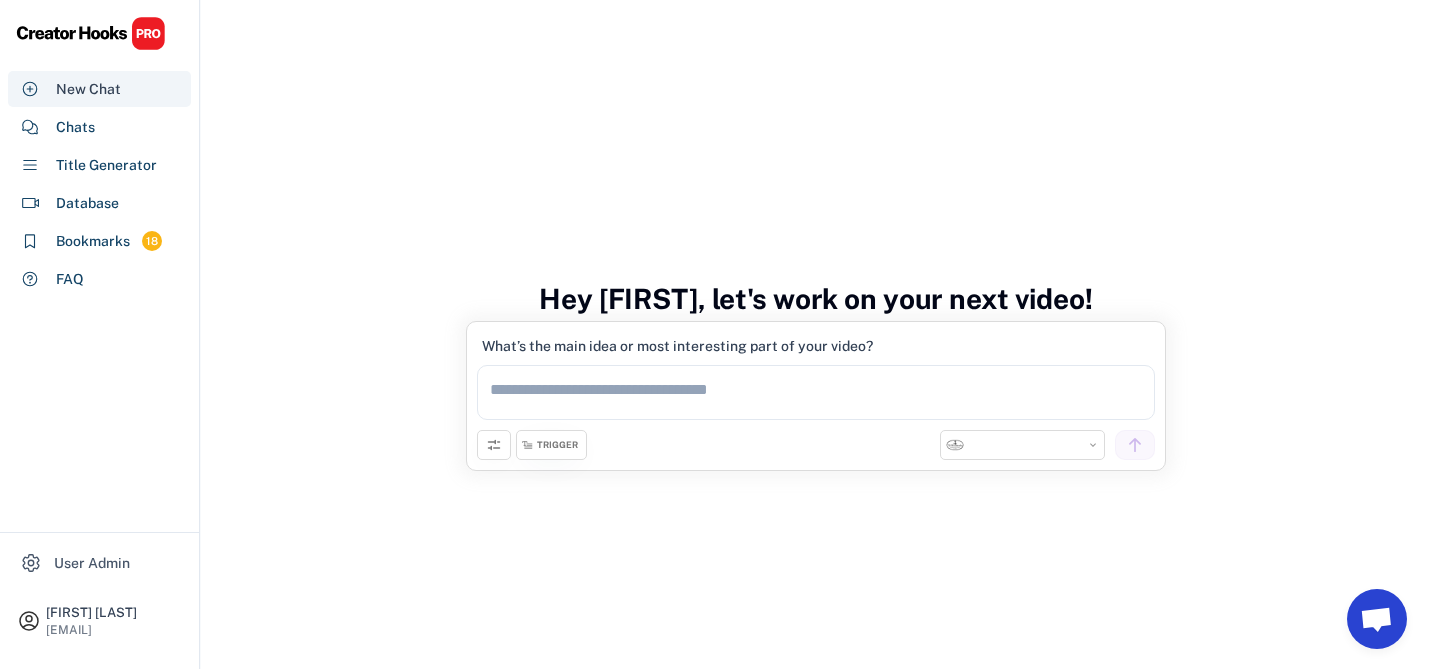 select on "**********" 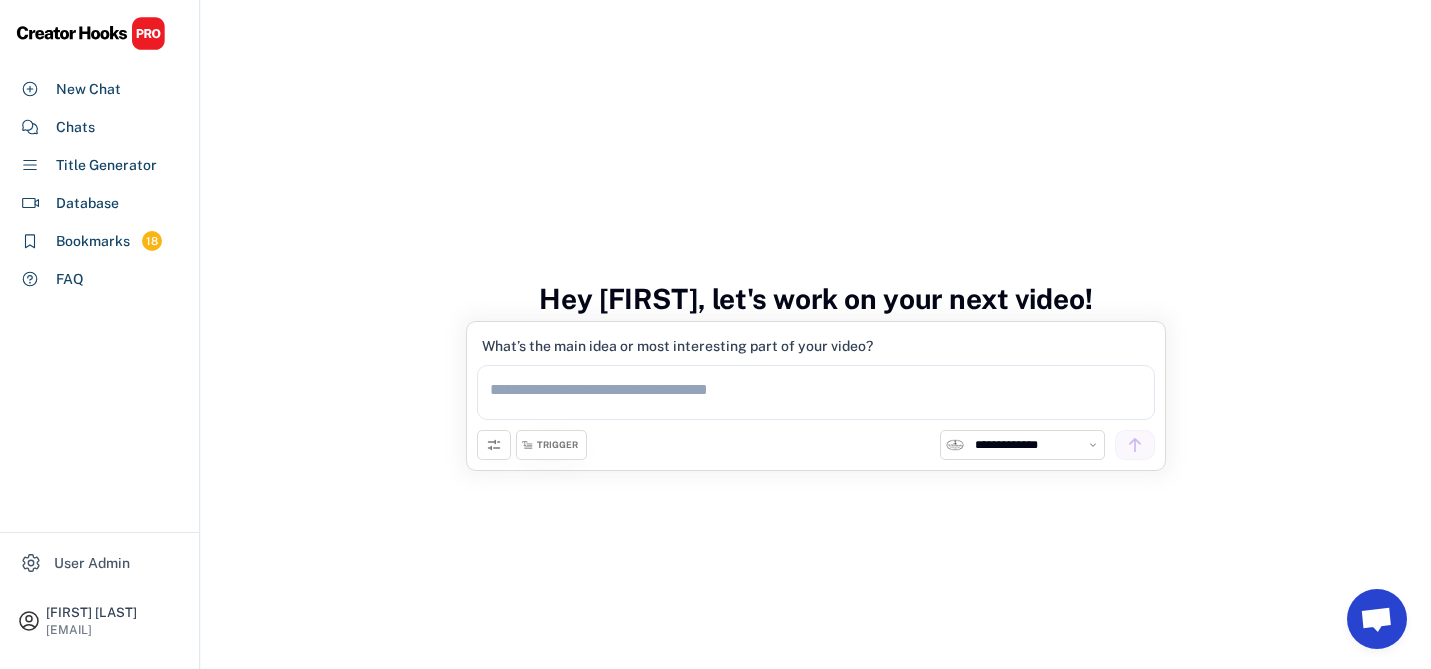 scroll, scrollTop: 26, scrollLeft: 0, axis: vertical 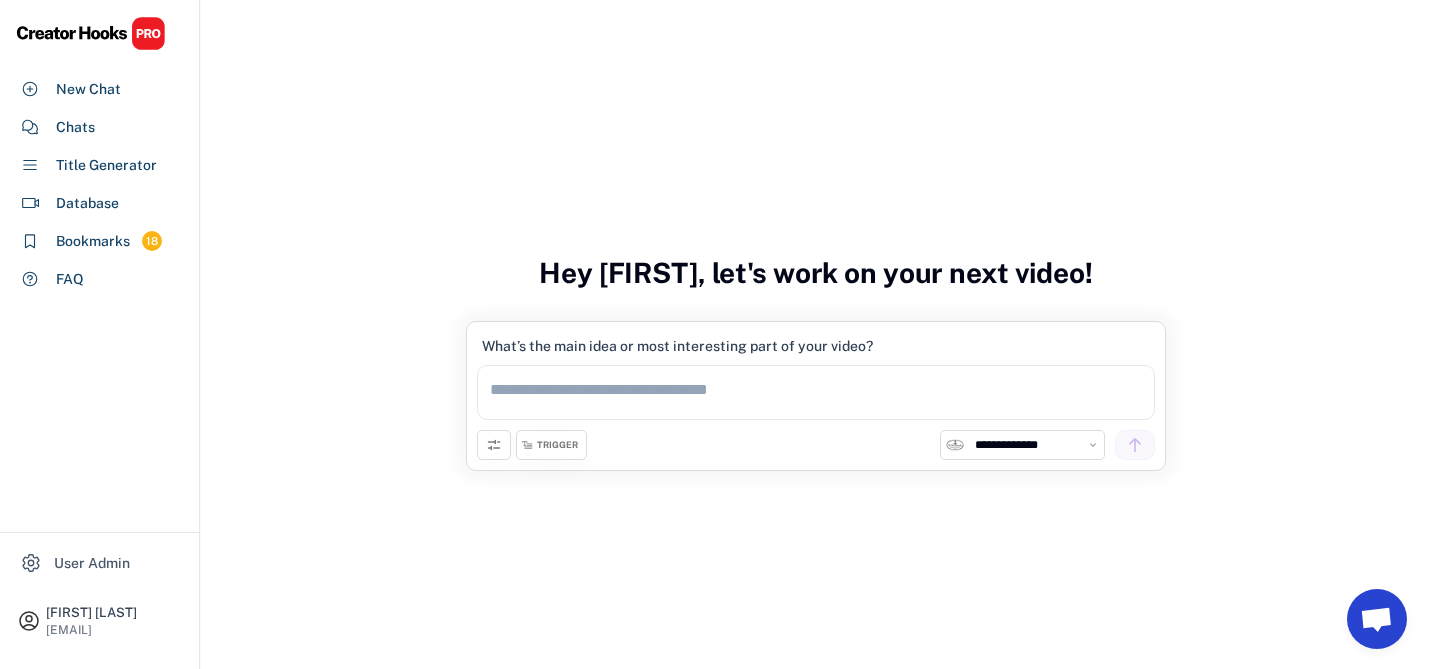 click on "TRIGGER" at bounding box center (557, 445) 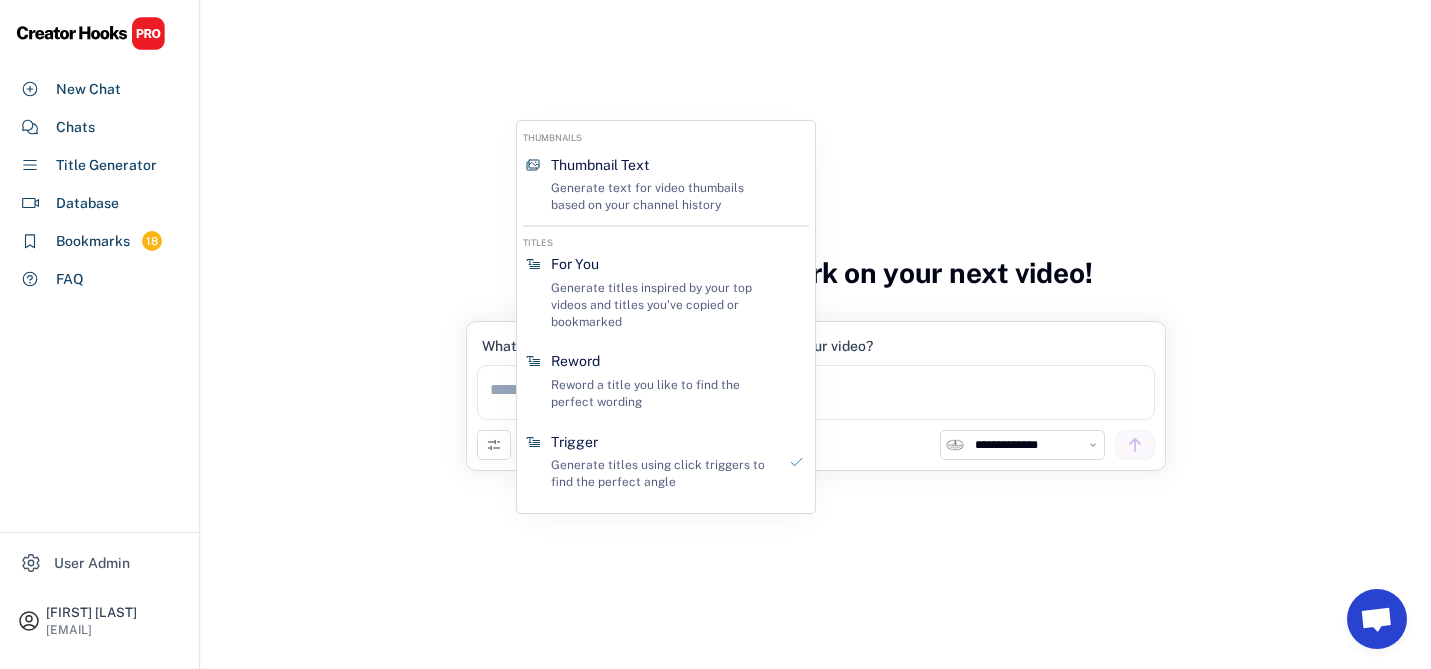 click on "Generate Review Hey Jake, let's work on your next video!" 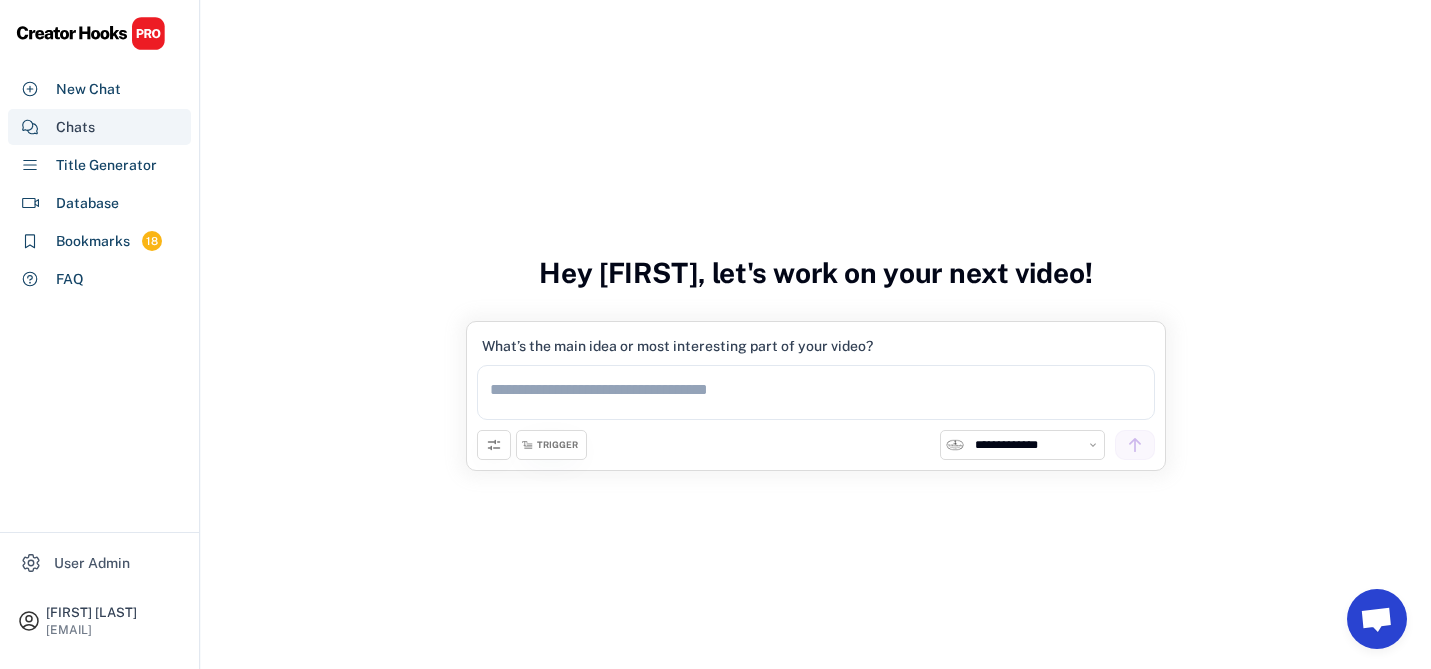 click on "Chats" at bounding box center [99, 127] 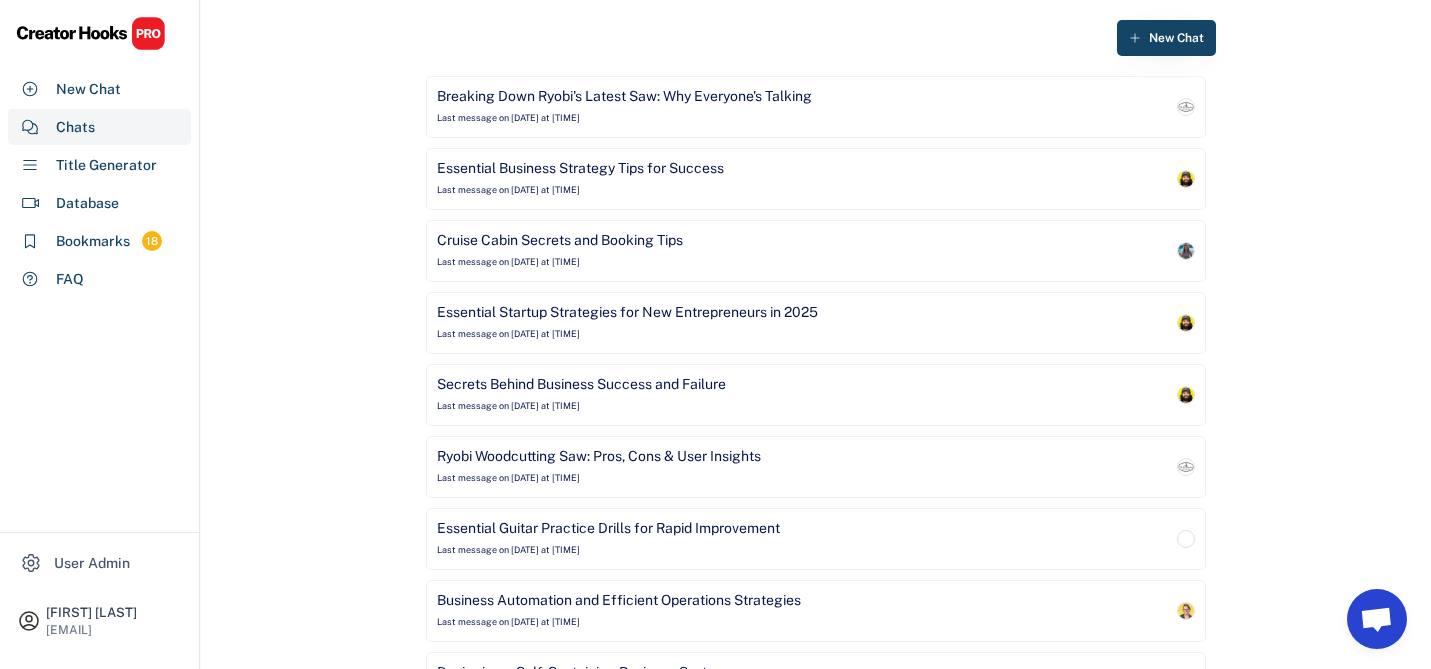 click on "Breaking Down Ryobi's Latest Saw: Why Everyone's Talking Last message on Aug 7, 2025 at 3:36 pm" at bounding box center [804, 107] 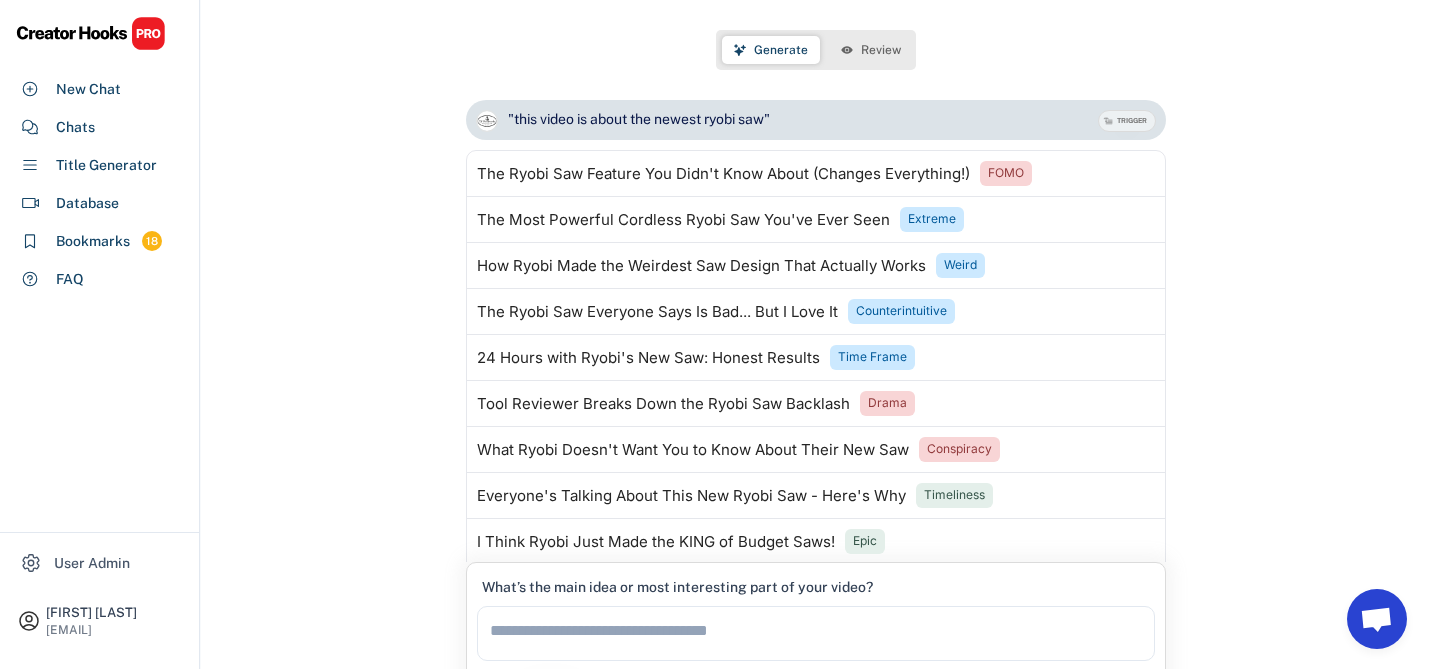 scroll, scrollTop: 99, scrollLeft: 0, axis: vertical 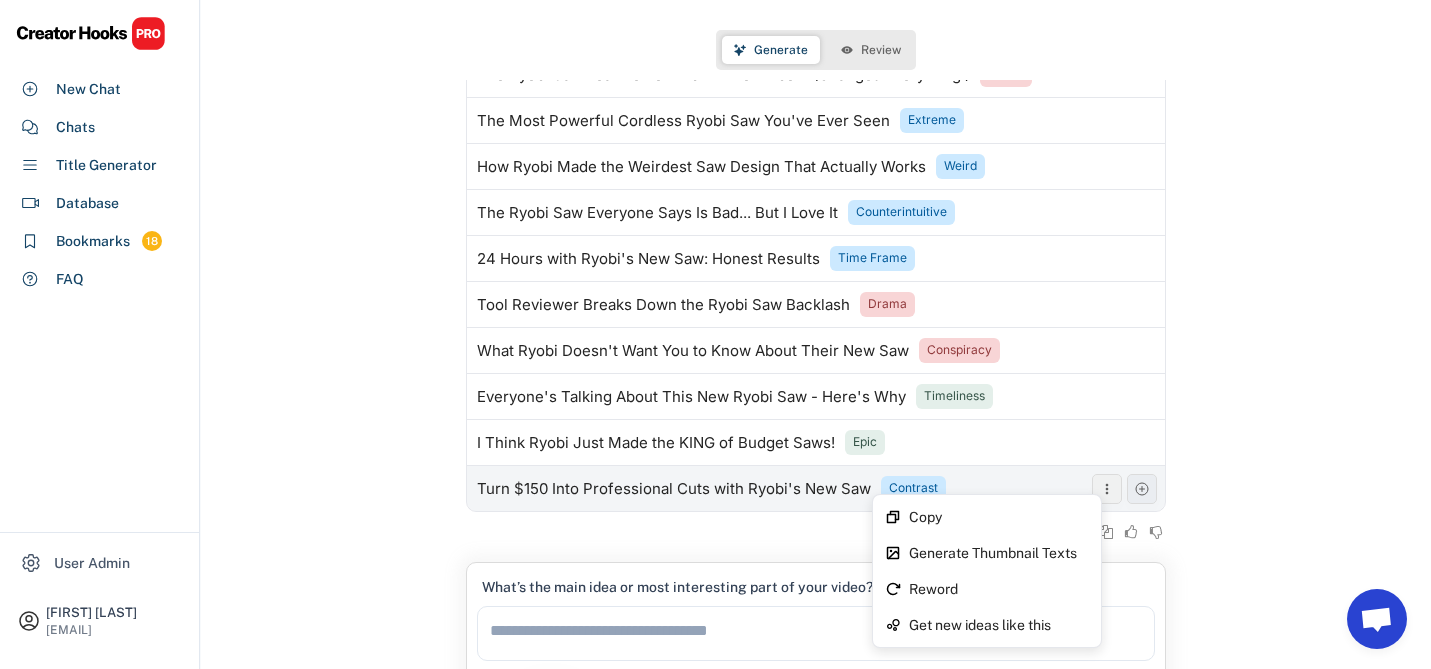 click 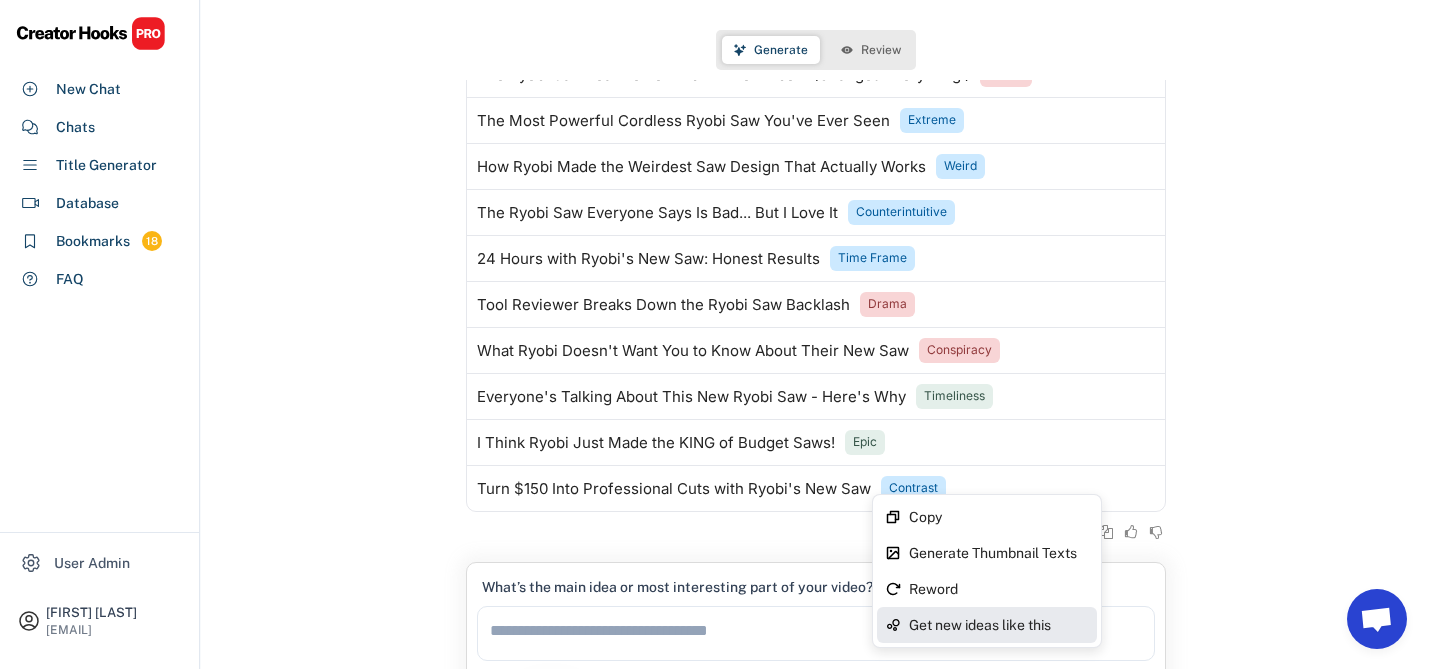 click on "Get new ideas like this" at bounding box center (999, 625) 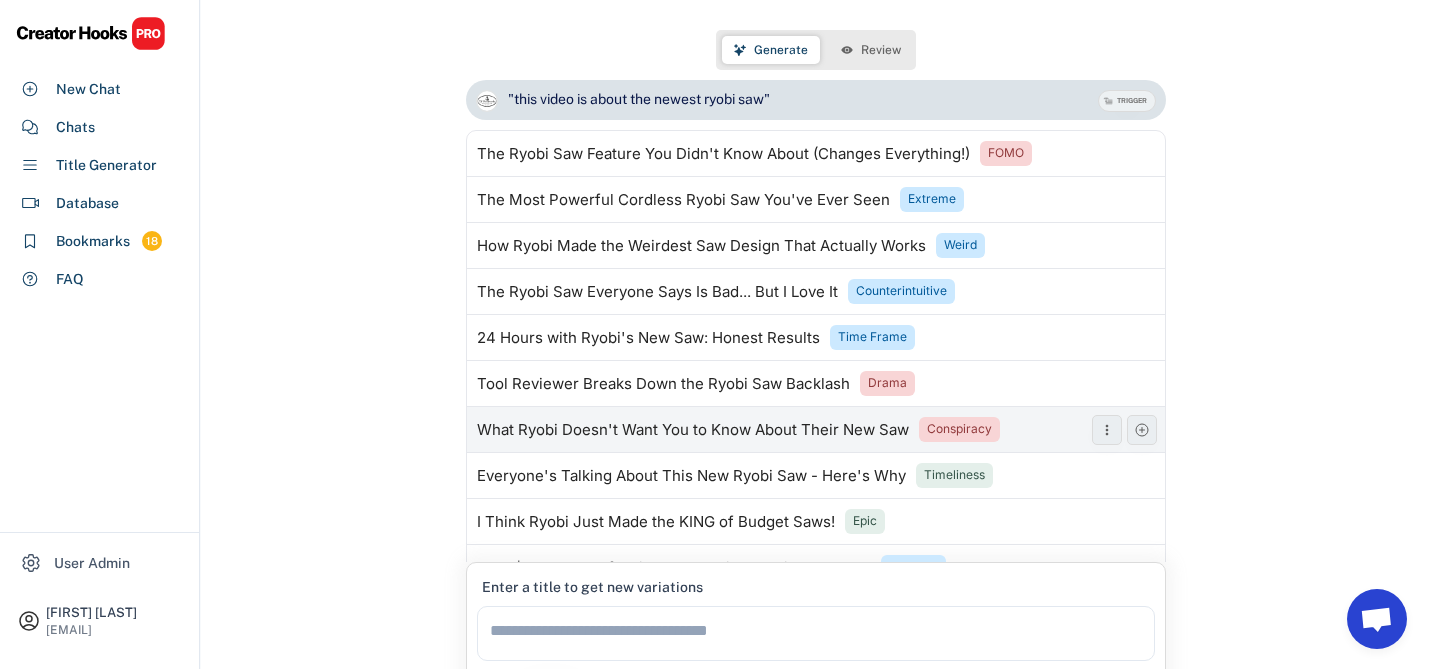 scroll, scrollTop: 219, scrollLeft: 0, axis: vertical 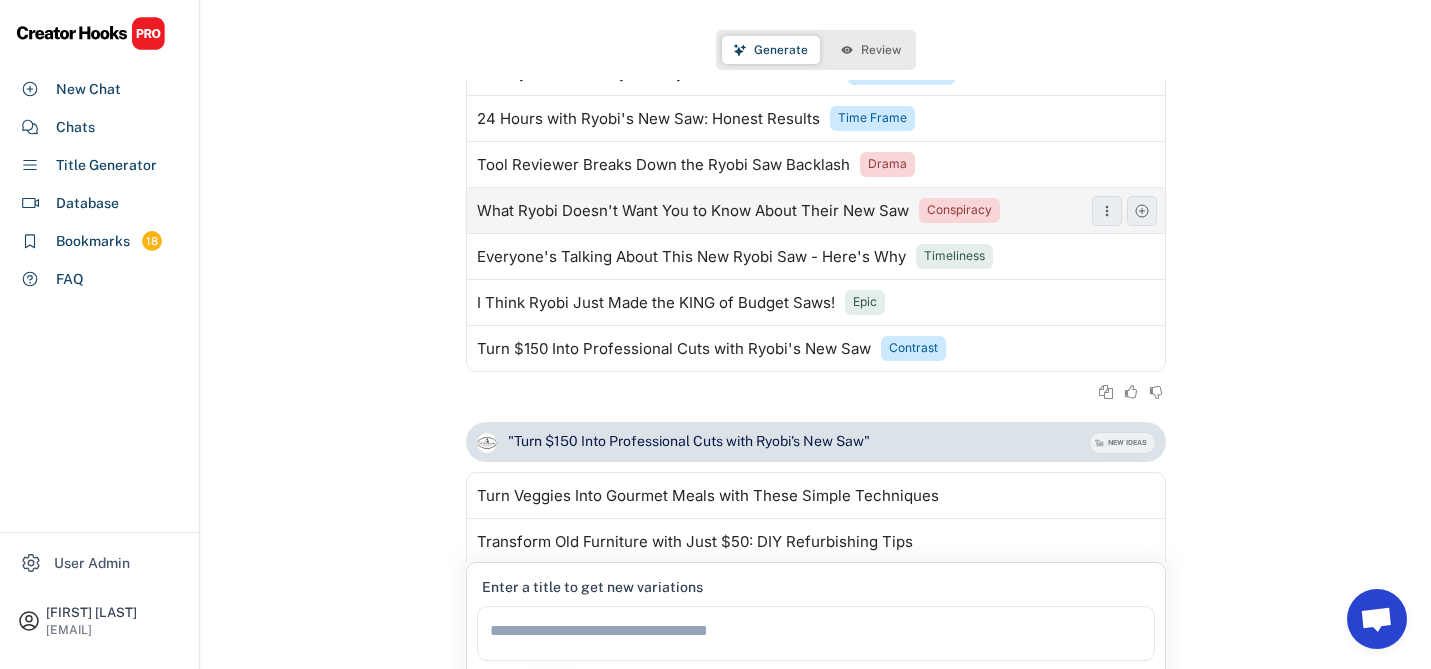 click on "What Ryobi Doesn't Want You to Know About Their New Saw" at bounding box center [693, 211] 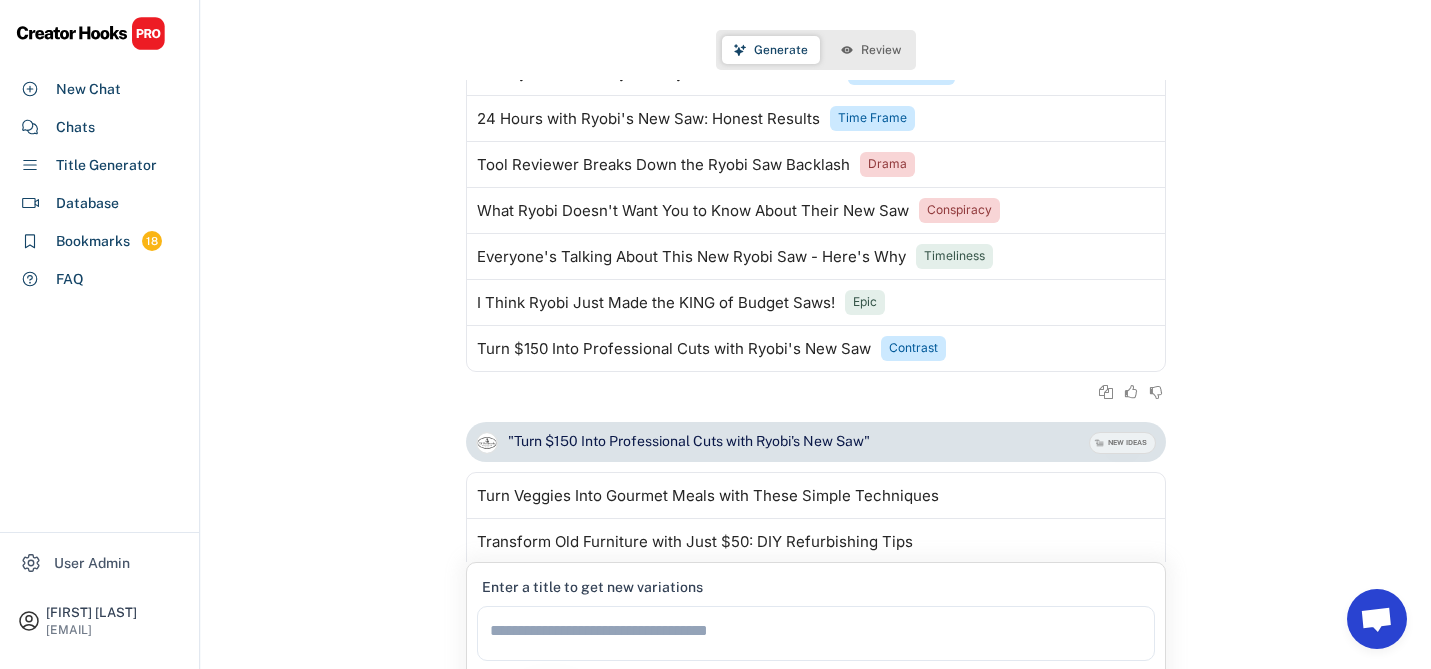 scroll, scrollTop: 442, scrollLeft: 0, axis: vertical 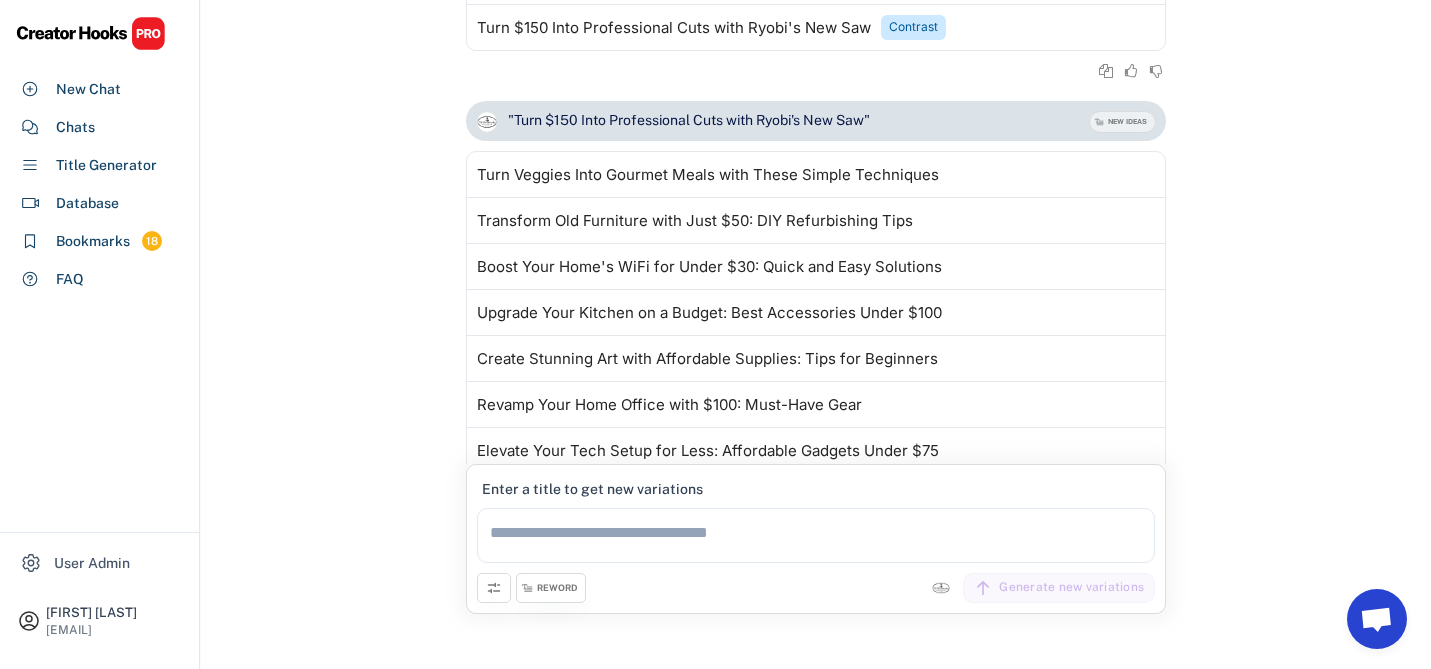 click on "REWORD" at bounding box center (551, 588) 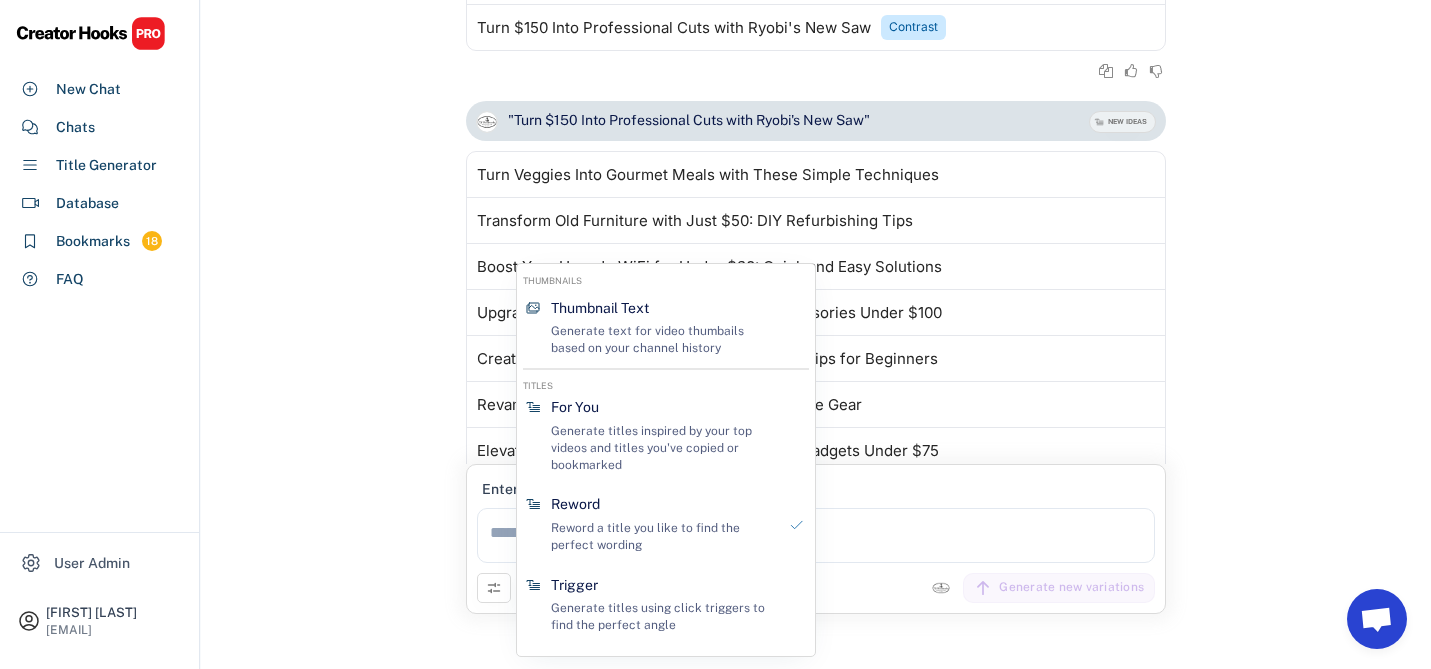 click on "New Chat Breaking Down Ryobi's Latest Saw: Why Everyone's Talking Last message on Aug 8, 2025 at 9:27 am Essential Business Strategy Tips for Success Last message on Aug 7, 2025 at 3:04 pm Cruise Cabin Secrets and Booking Tips Last message on Aug 7, 2025 at 3:00 pm Essential Startup Strategies for New Entrepreneurs in 2025 Last message on Aug 7, 2025 at 2:15 pm Secrets Behind Business Success and Failure Last message on Aug 7, 2025 at 11:39 am Ryobi Woodcutting Saw: Pros, Cons & User Insights Last message on Aug 7, 2025 at 11:33 am Essential Guitar Practice Drills for Rapid Improvement Last message on Aug 5, 2025 at 9:11 am Business Automation and Efficient Operations Strategies Last message on Aug 4, 2025 at 2:34 pm Designing a Self-Sustaining Business System Last message on Aug 1, 2025 at 2:42 pm Milwaukee Chainsaw 2025: Unboxing, Testing & Top Features Revealed Last message on Aug 1, 2025 at 1:29 pm Next-Level Chainsaw: My Mind-Blowing First Impressions Last message on Aug 1, 2025 at 12:19 pm Generate FOMO" at bounding box center [816, 285] 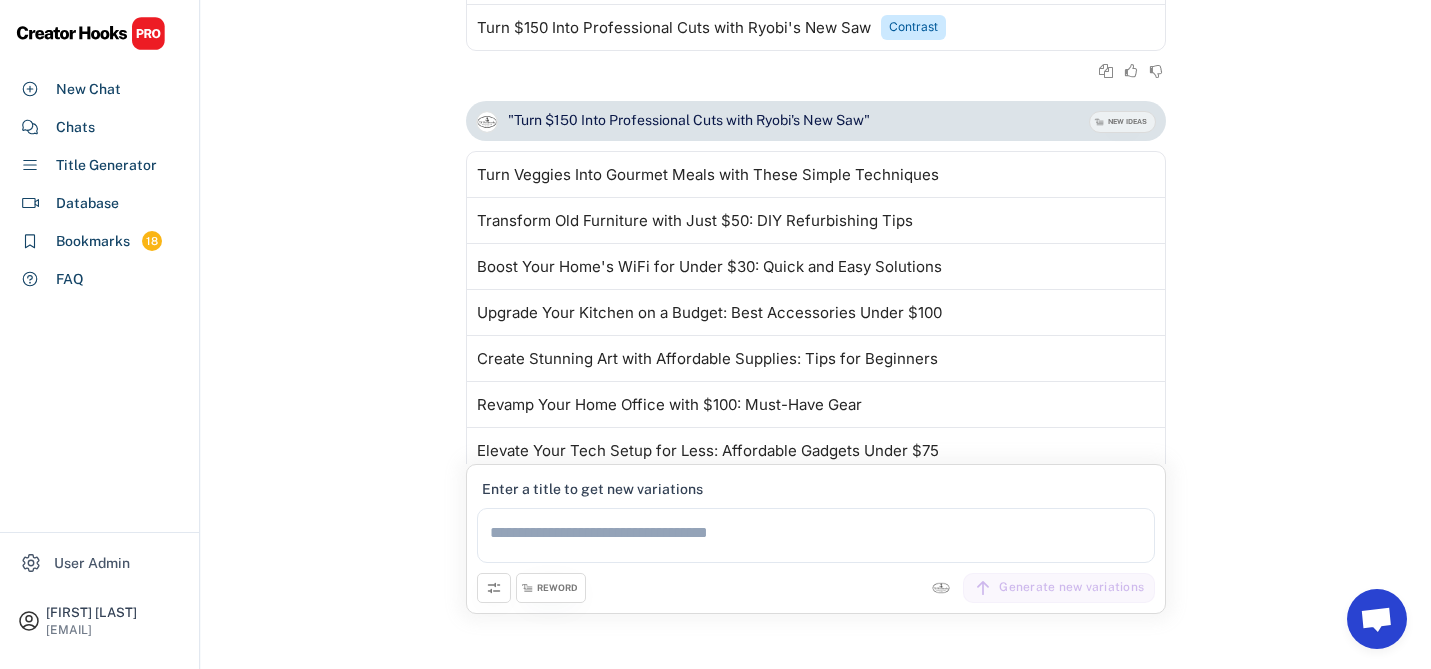 click on "REWORD" at bounding box center (557, 588) 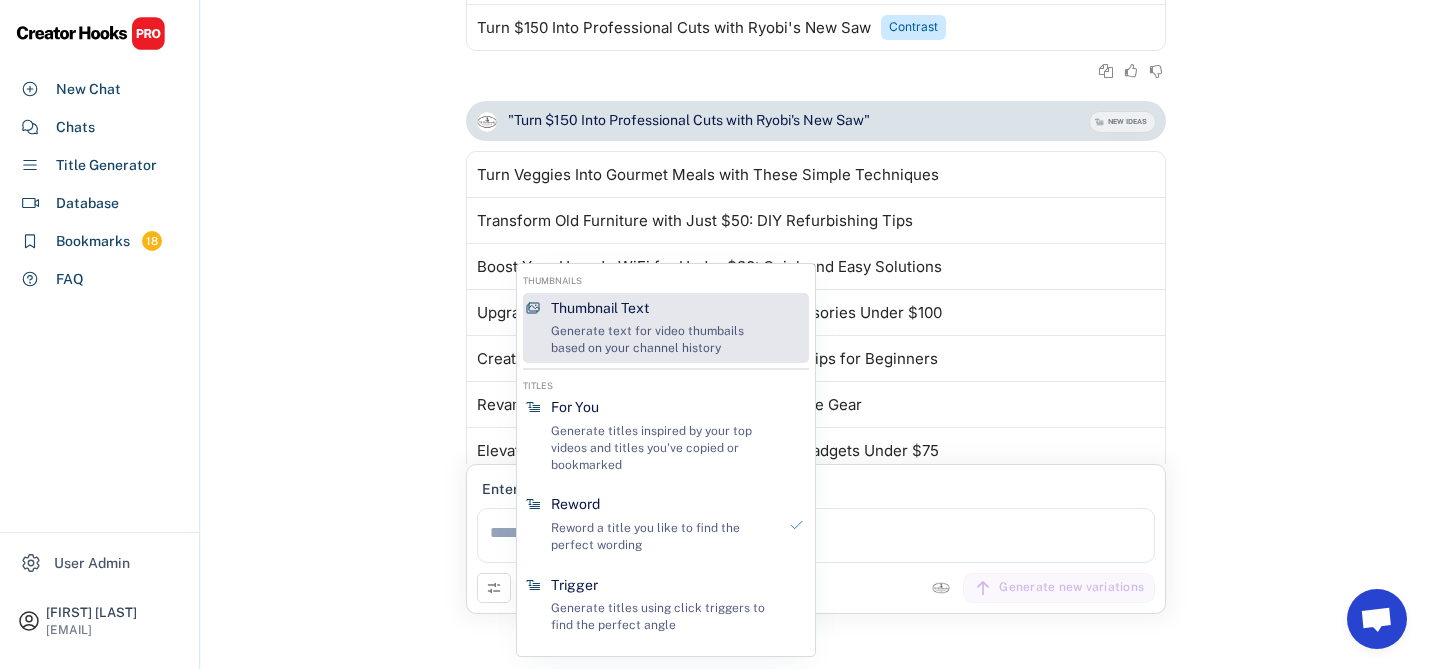 click on "Generate text for video thumbails based on your channel history" at bounding box center (663, 340) 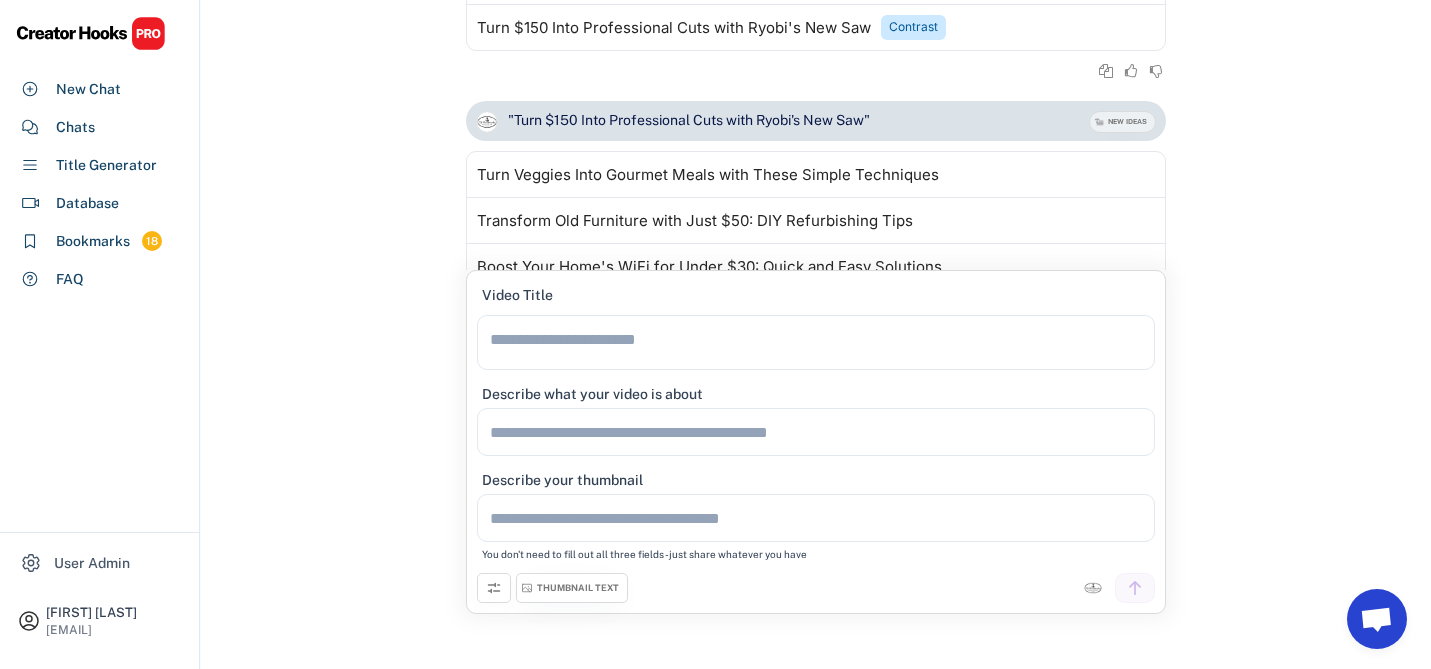 click at bounding box center (816, 432) 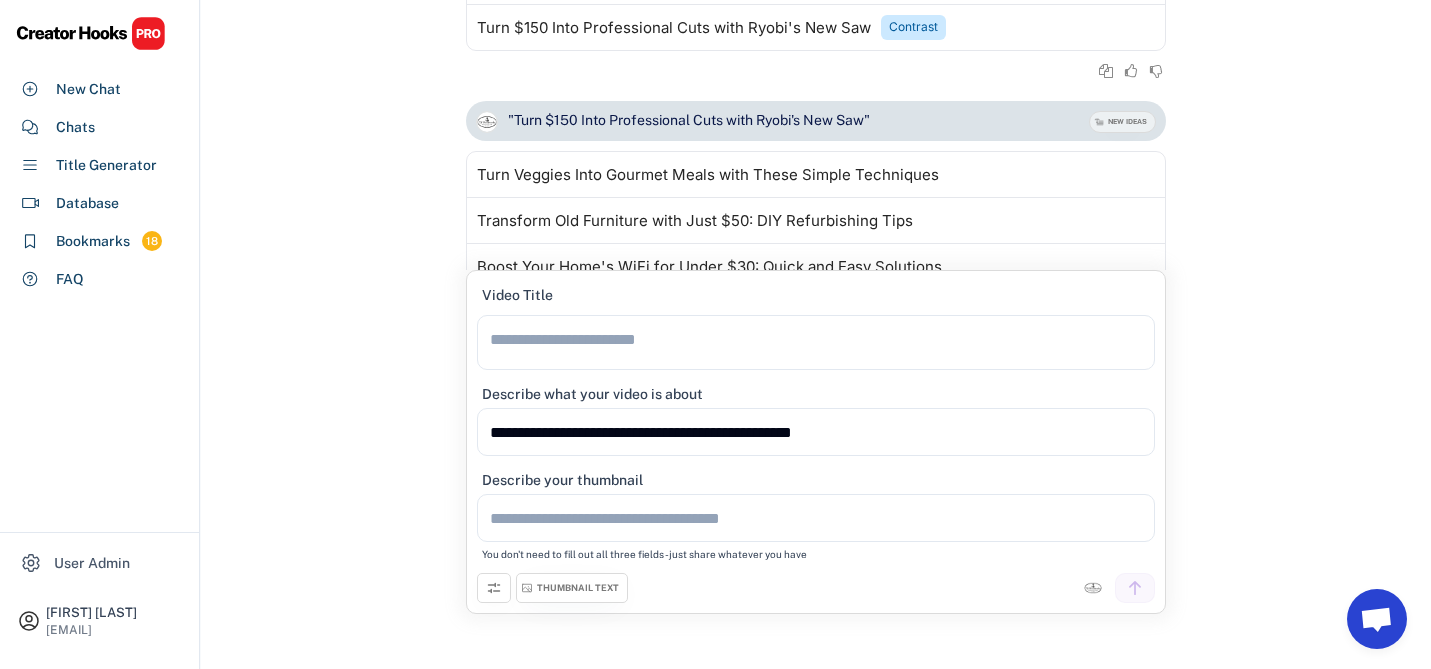type on "**********" 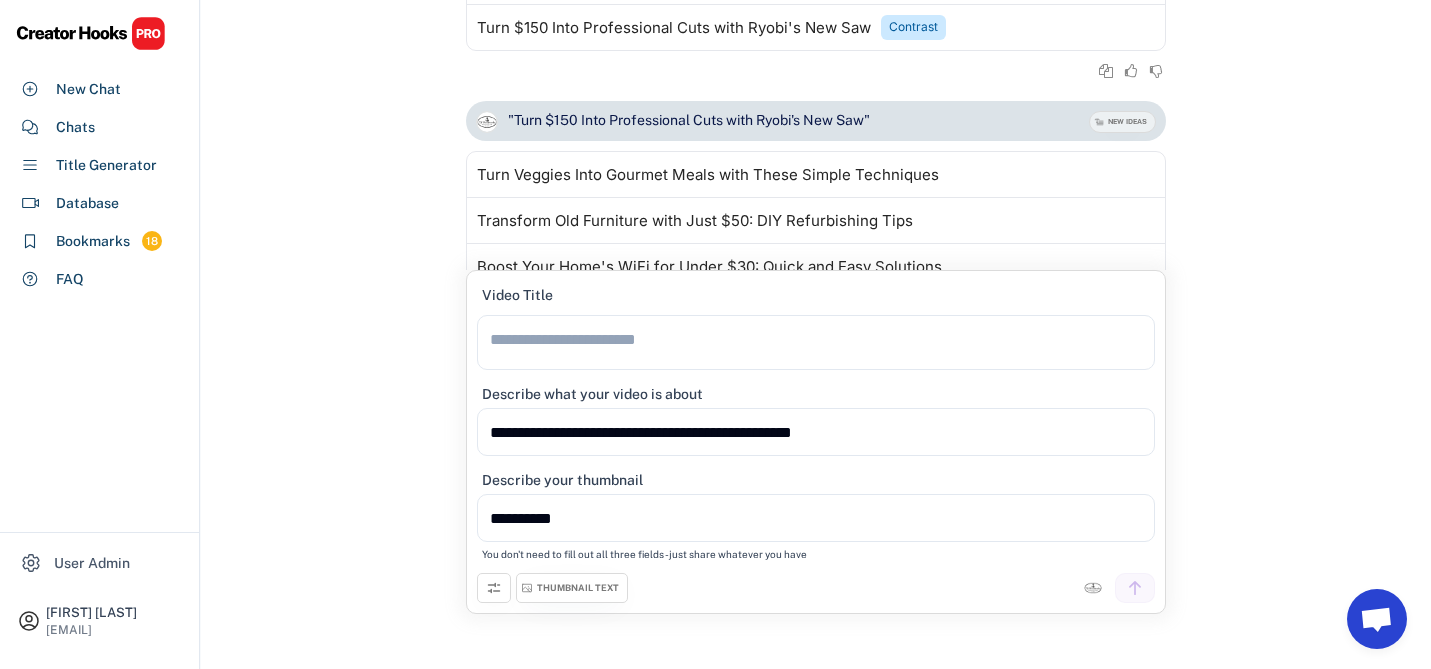 type on "**********" 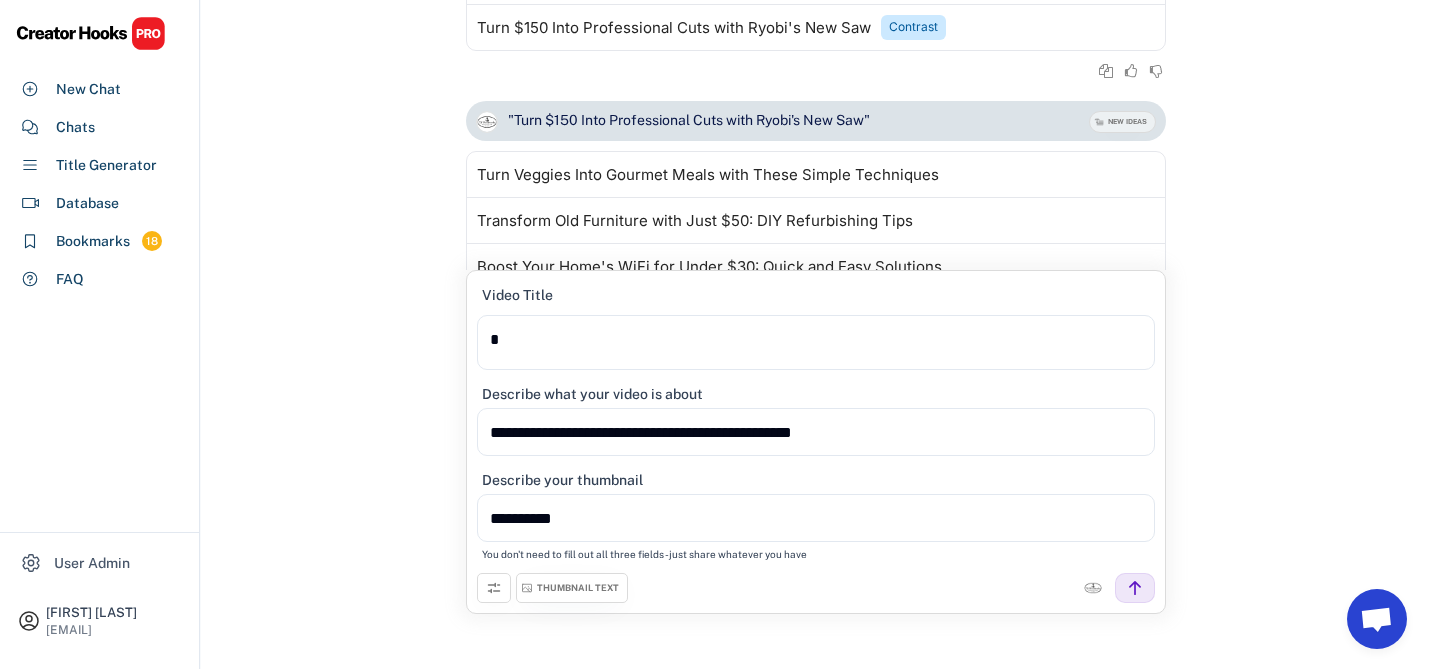type 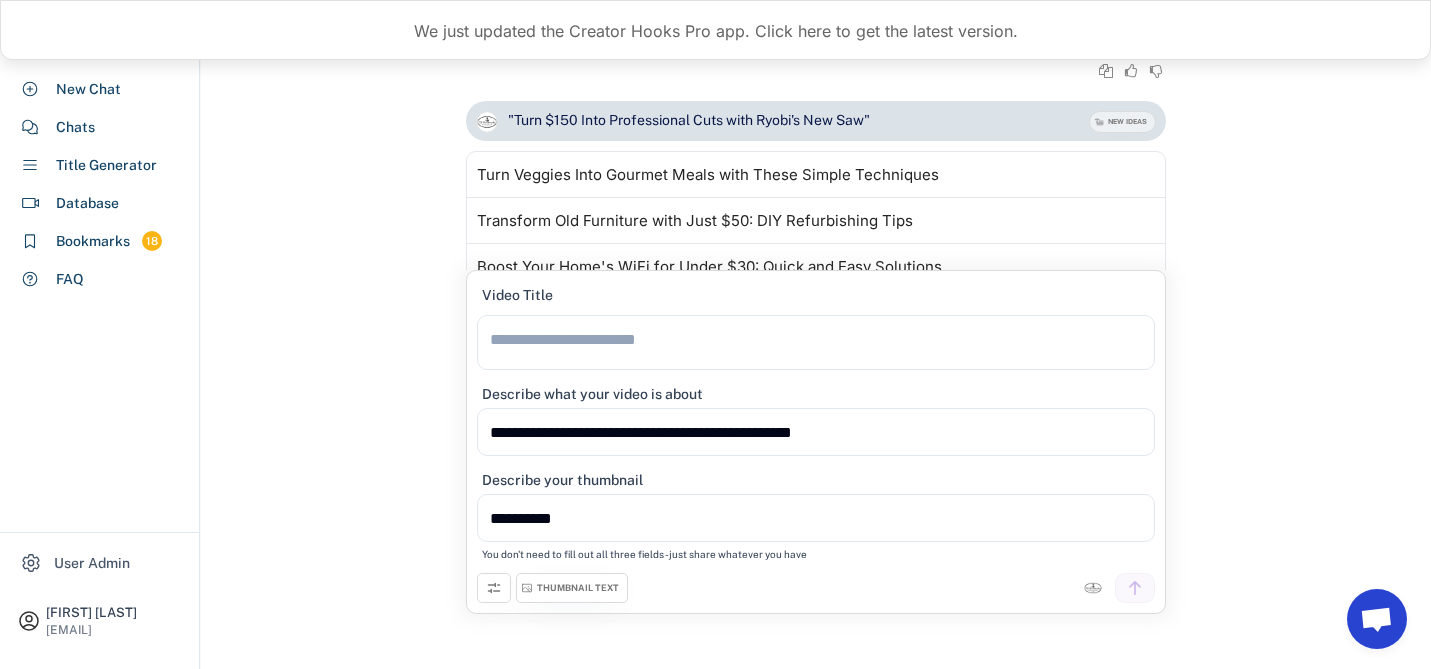 click on "THUMBNAIL TEXT" at bounding box center [578, 588] 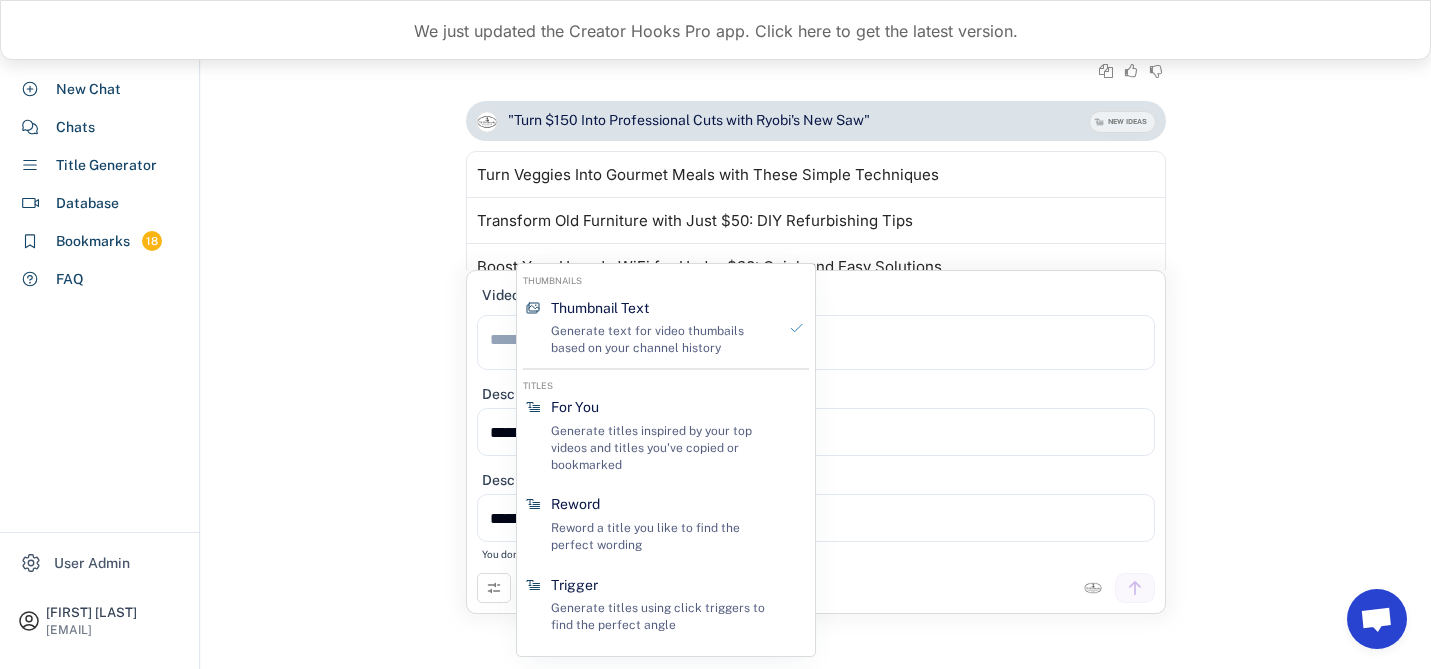 click on "New Chat Breaking Down Ryobi's Latest Saw: Why Everyone's Talking Last message on Aug 8, 2025 at 9:27 am Essential Business Strategy Tips for Success Last message on Aug 7, 2025 at 3:04 pm Cruise Cabin Secrets and Booking Tips Last message on Aug 7, 2025 at 3:00 pm Essential Startup Strategies for New Entrepreneurs in 2025 Last message on Aug 7, 2025 at 2:15 pm Secrets Behind Business Success and Failure Last message on Aug 7, 2025 at 11:39 am Ryobi Woodcutting Saw: Pros, Cons & User Insights Last message on Aug 7, 2025 at 11:33 am Essential Guitar Practice Drills for Rapid Improvement Last message on Aug 5, 2025 at 9:11 am Business Automation and Efficient Operations Strategies Last message on Aug 4, 2025 at 2:34 pm Designing a Self-Sustaining Business System Last message on Aug 1, 2025 at 2:42 pm Milwaukee Chainsaw 2025: Unboxing, Testing & Top Features Revealed Last message on Aug 1, 2025 at 1:29 pm Next-Level Chainsaw: My Mind-Blowing First Impressions Last message on Aug 1, 2025 at 12:19 pm Generate FOMO" at bounding box center [816, 285] 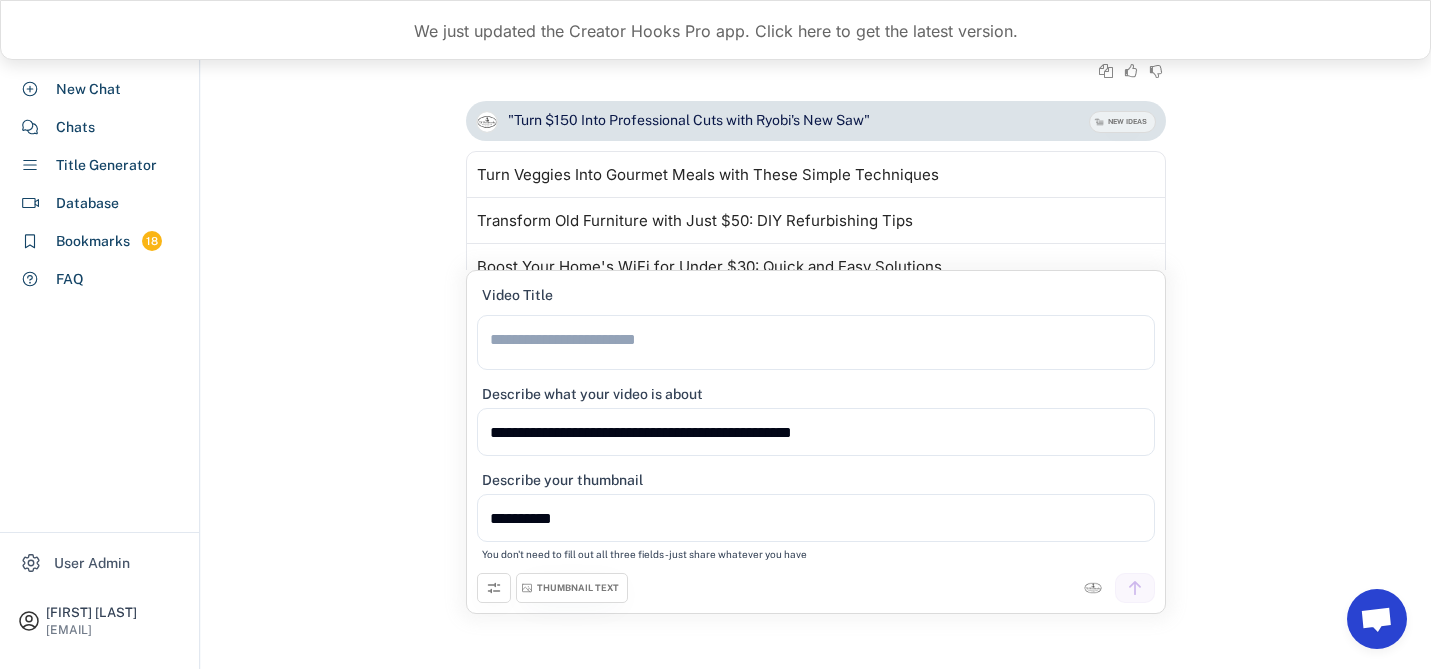 click on "THUMBNAIL TEXT" at bounding box center (572, 588) 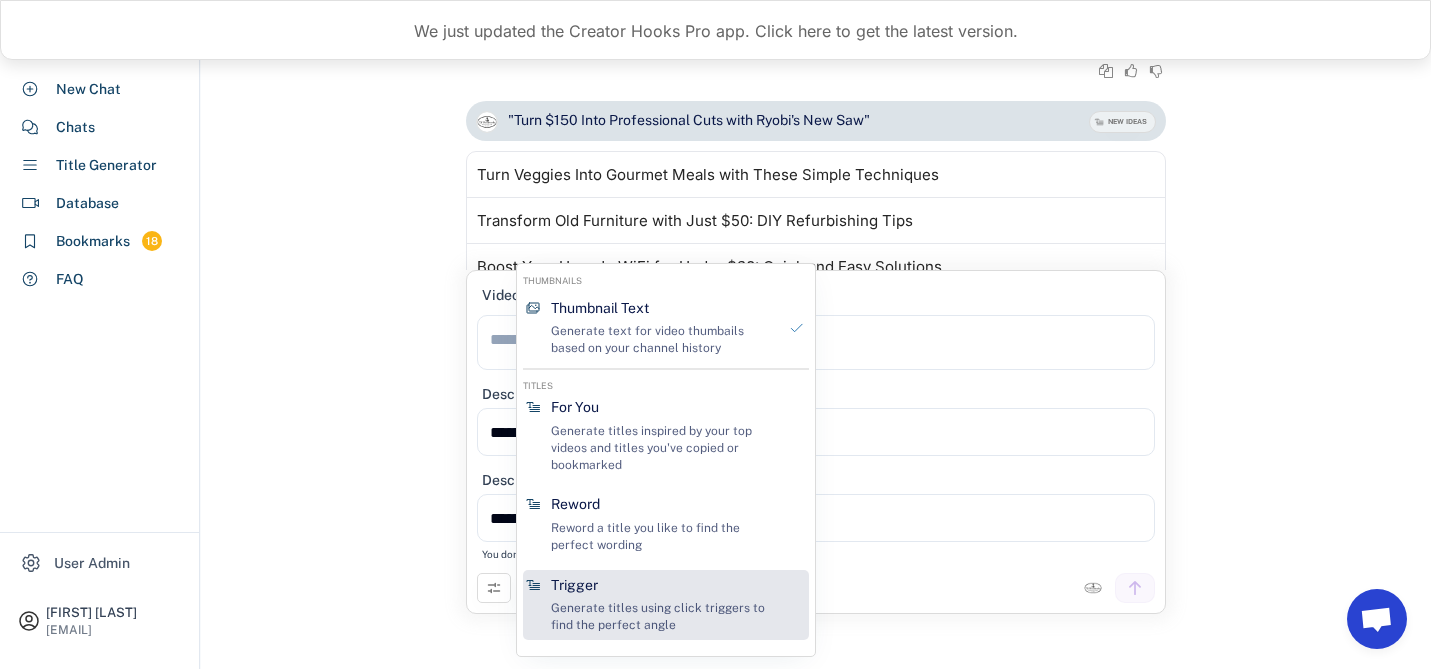 click on "Generate titles using click triggers to find the perfect angle" at bounding box center (663, 617) 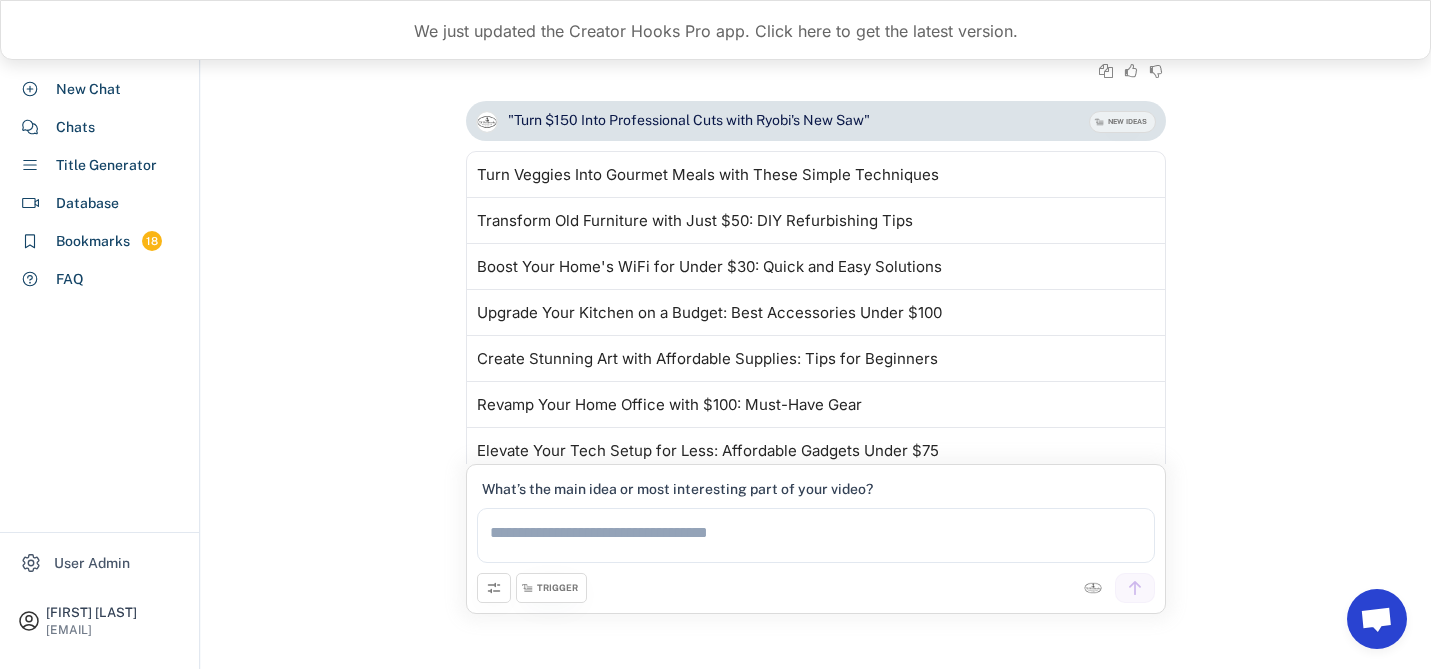 click on "TRIGGER" at bounding box center [557, 588] 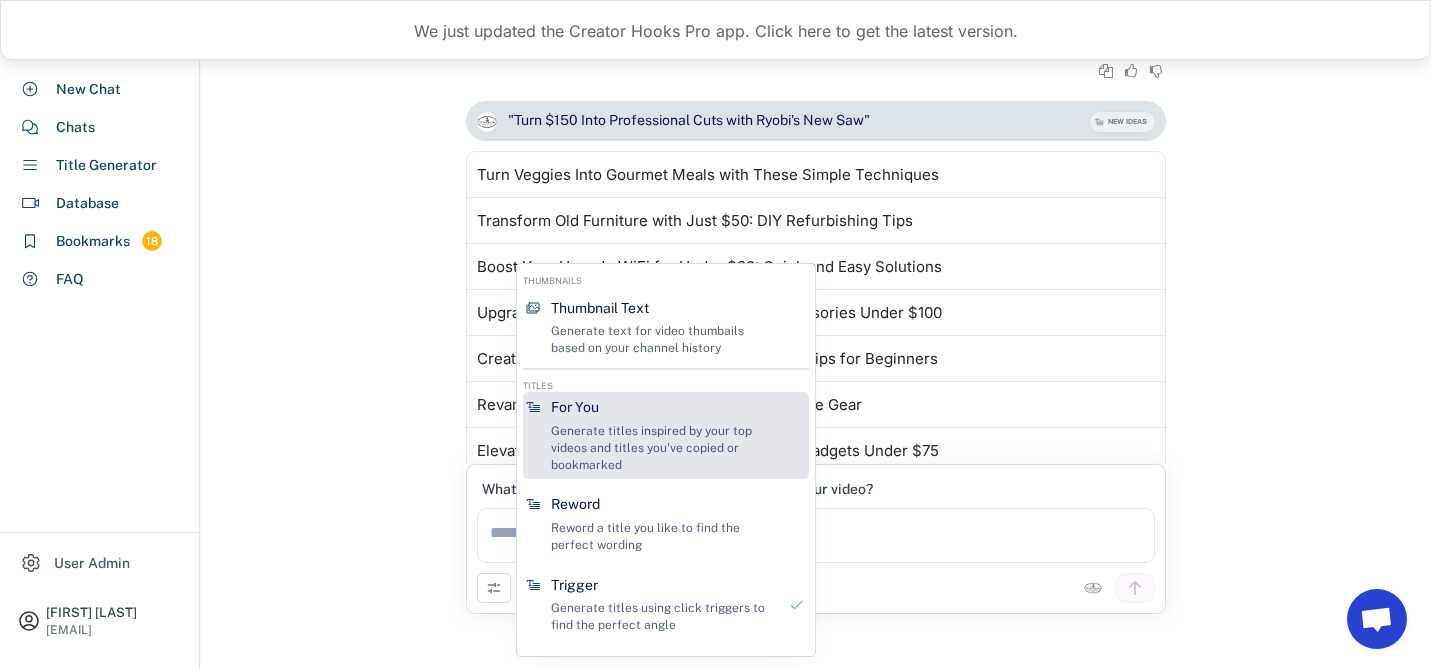 click on "Generate titles inspired by your top videos and titles you've copied or bookmarked" at bounding box center [663, 448] 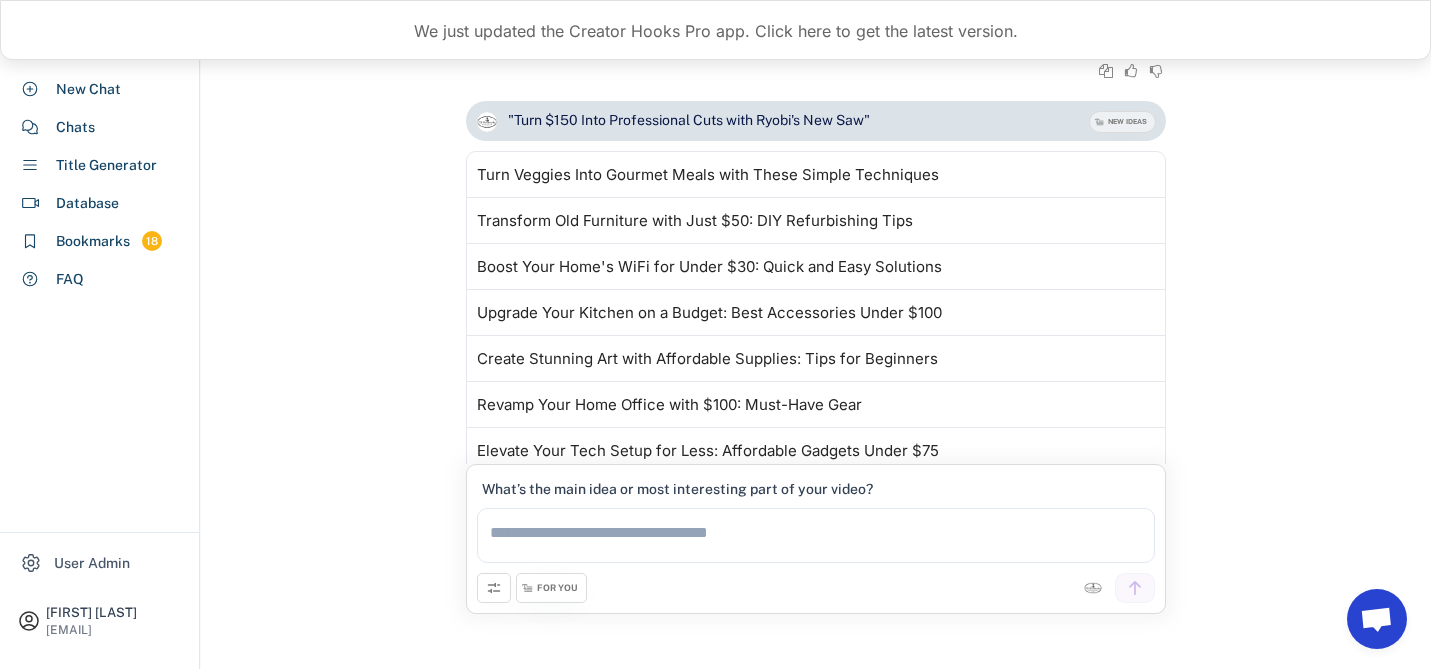 click on "FOR YOU" at bounding box center (557, 588) 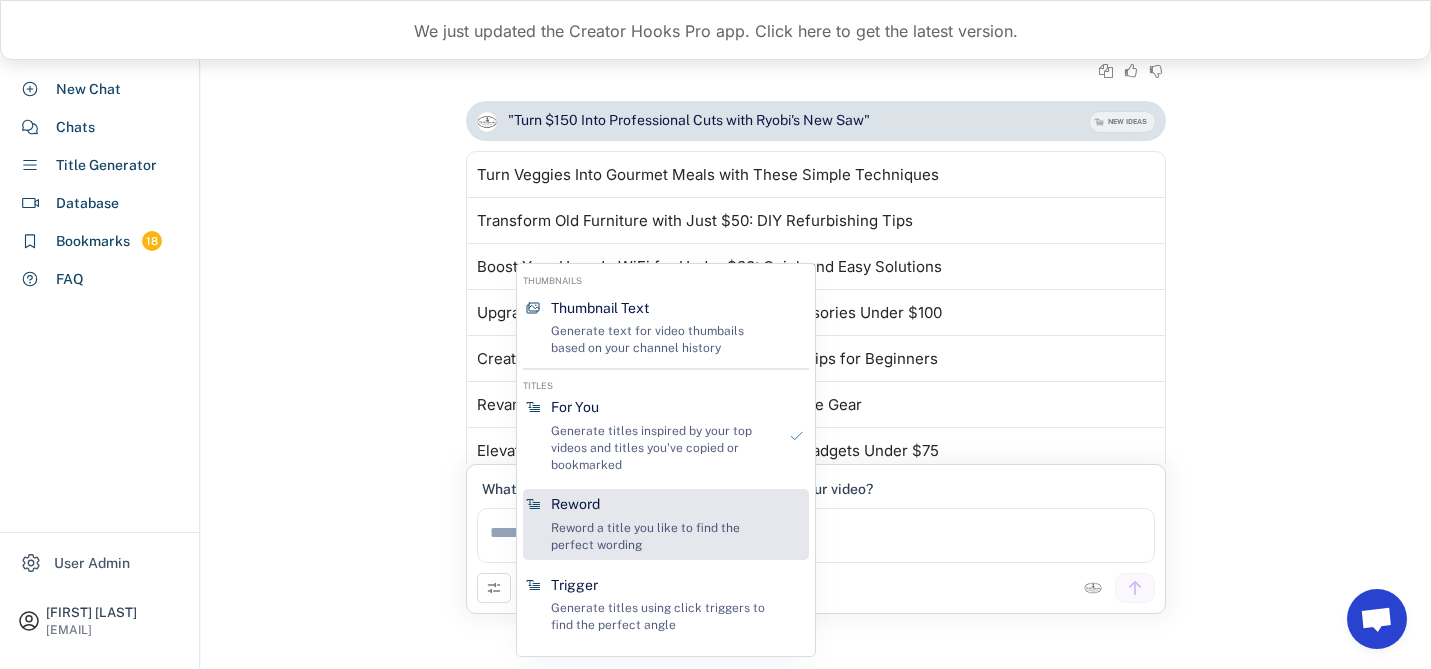 click on "Reword" at bounding box center (575, 505) 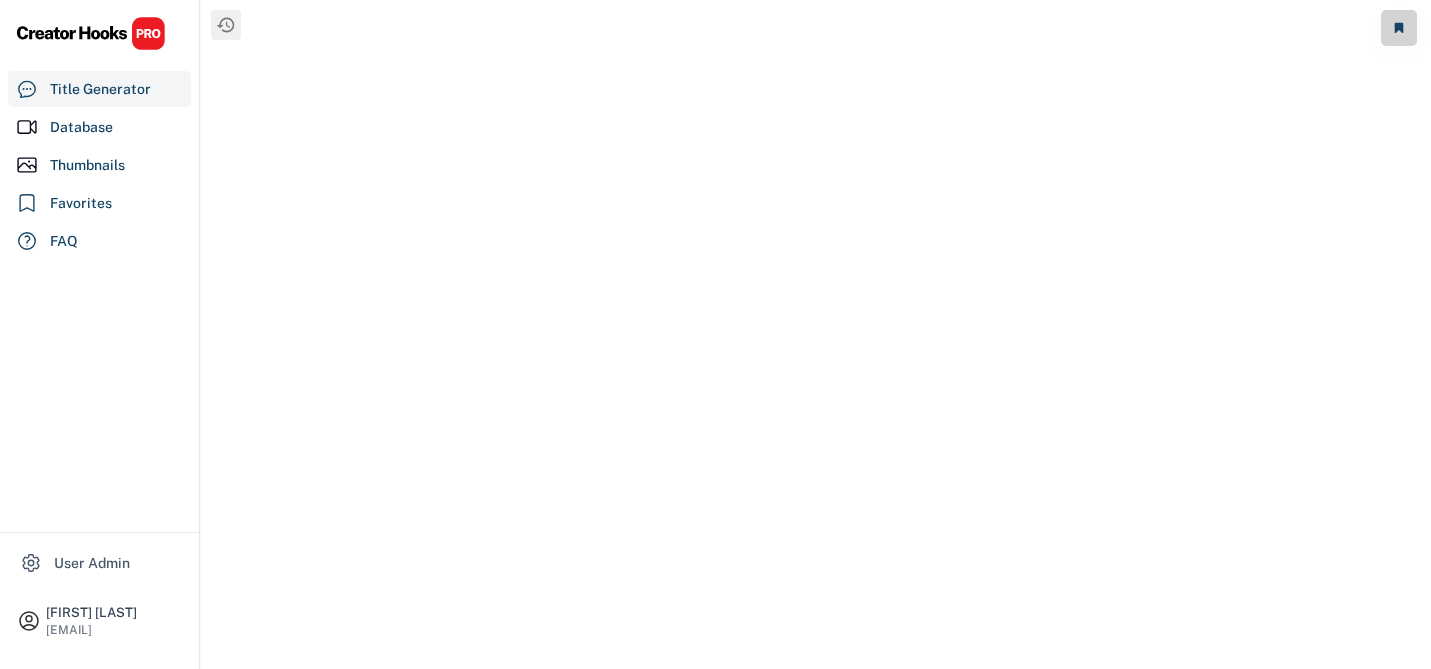 scroll, scrollTop: 0, scrollLeft: 0, axis: both 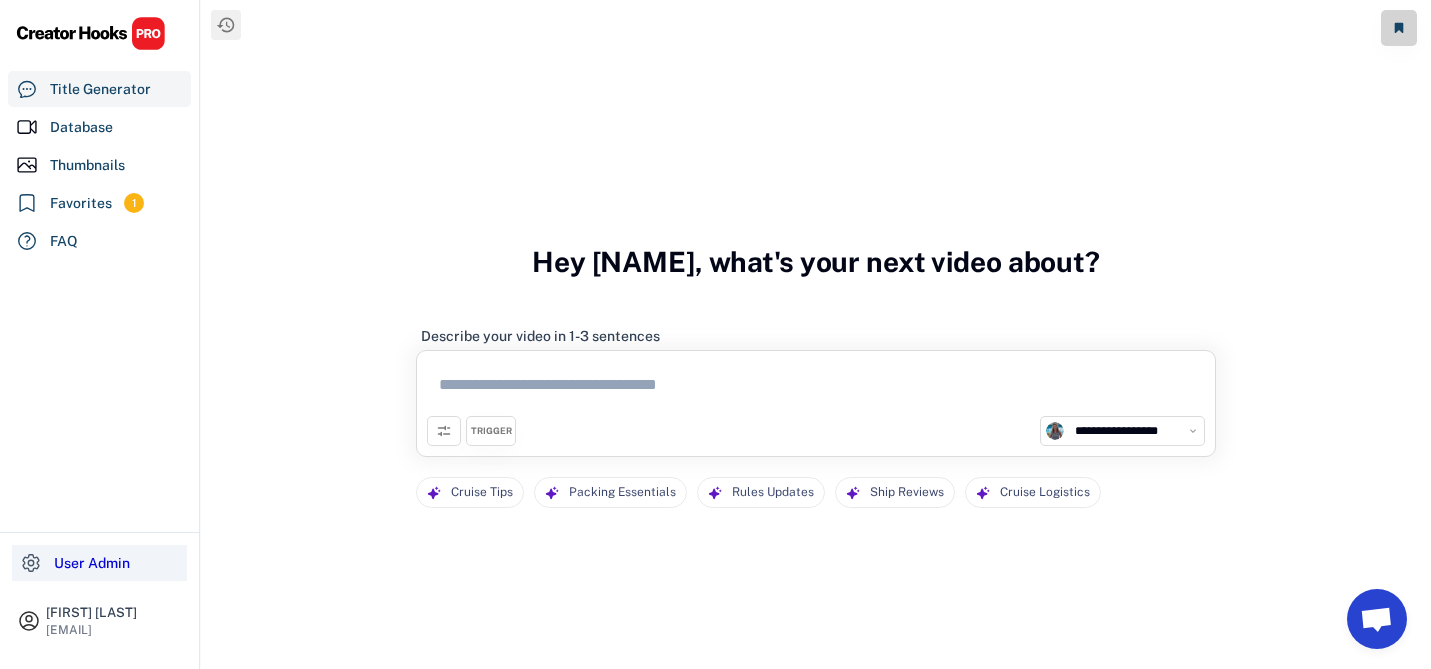 click on "User Admin" at bounding box center [99, 563] 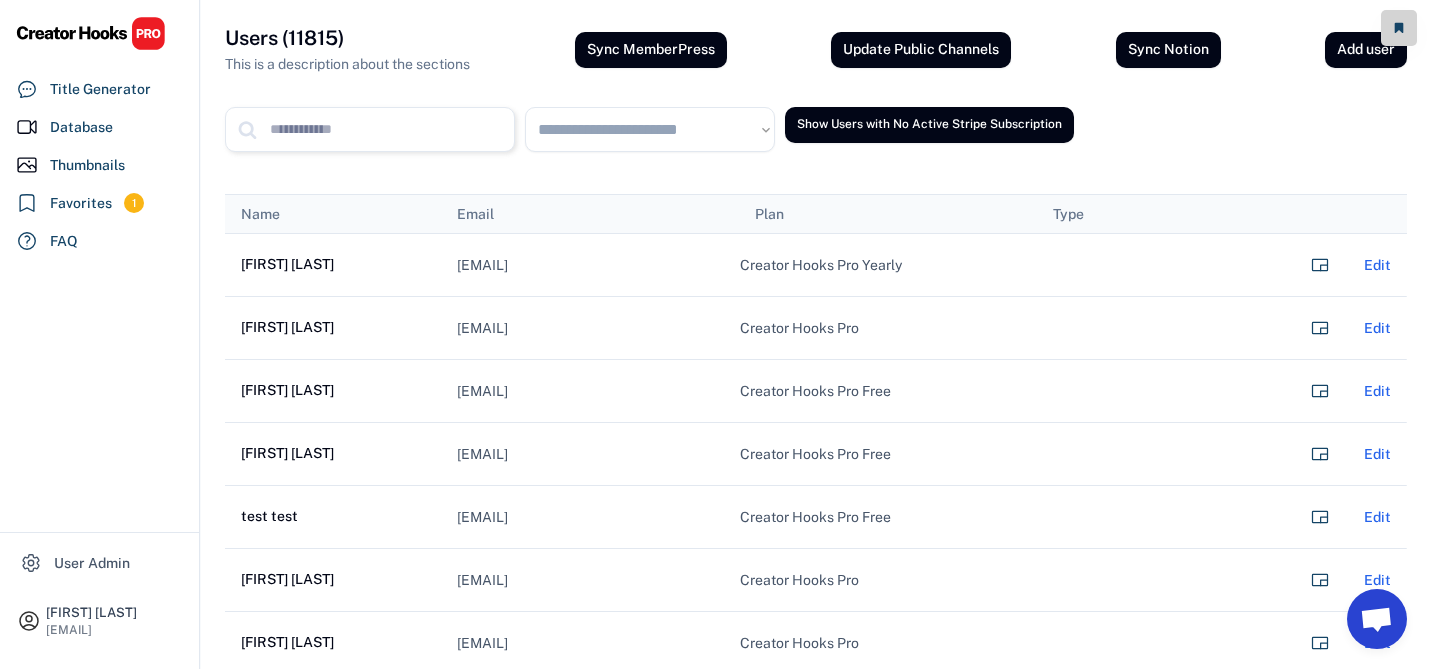 click at bounding box center (389, 130) 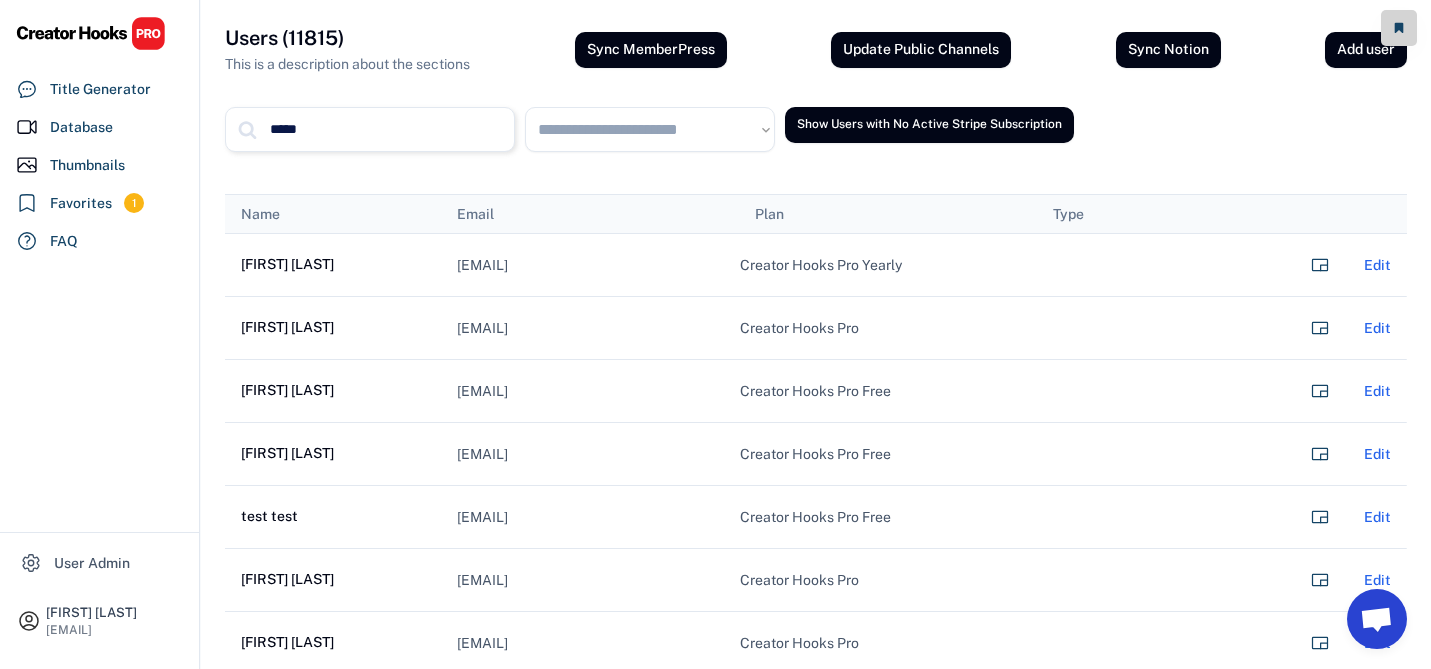 type on "*****" 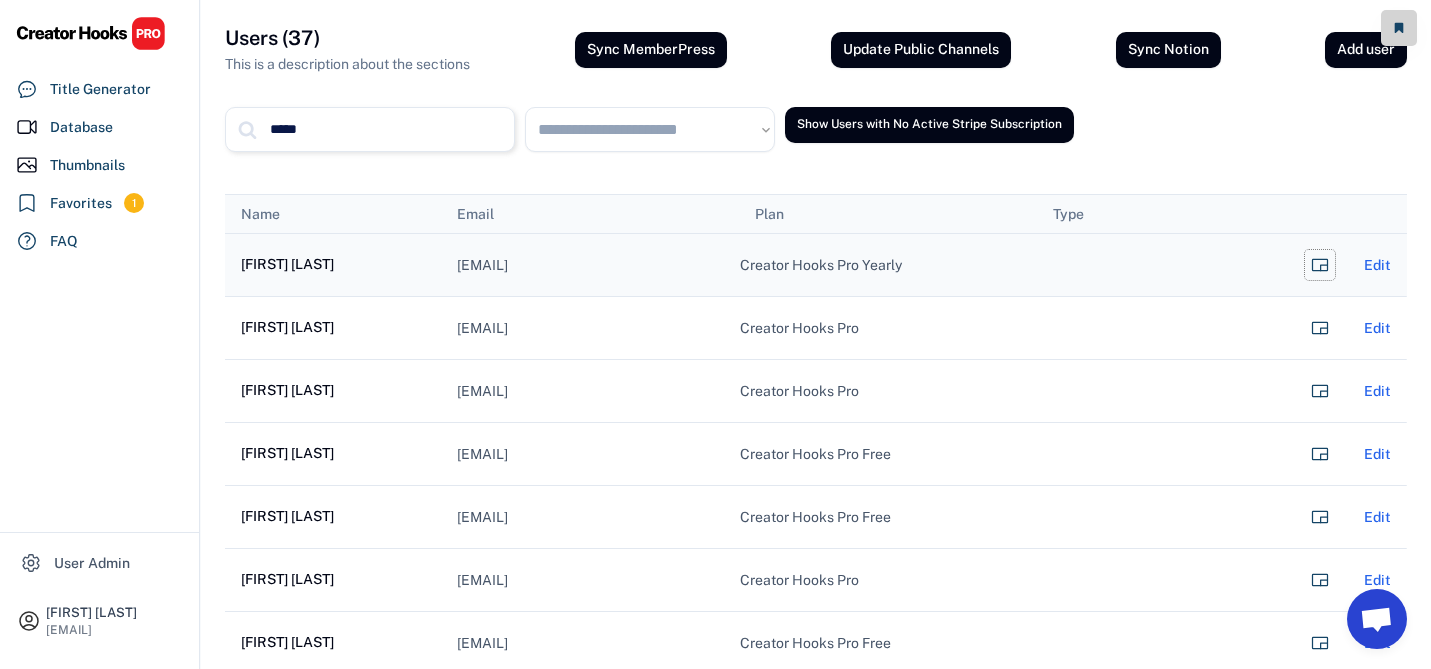 click 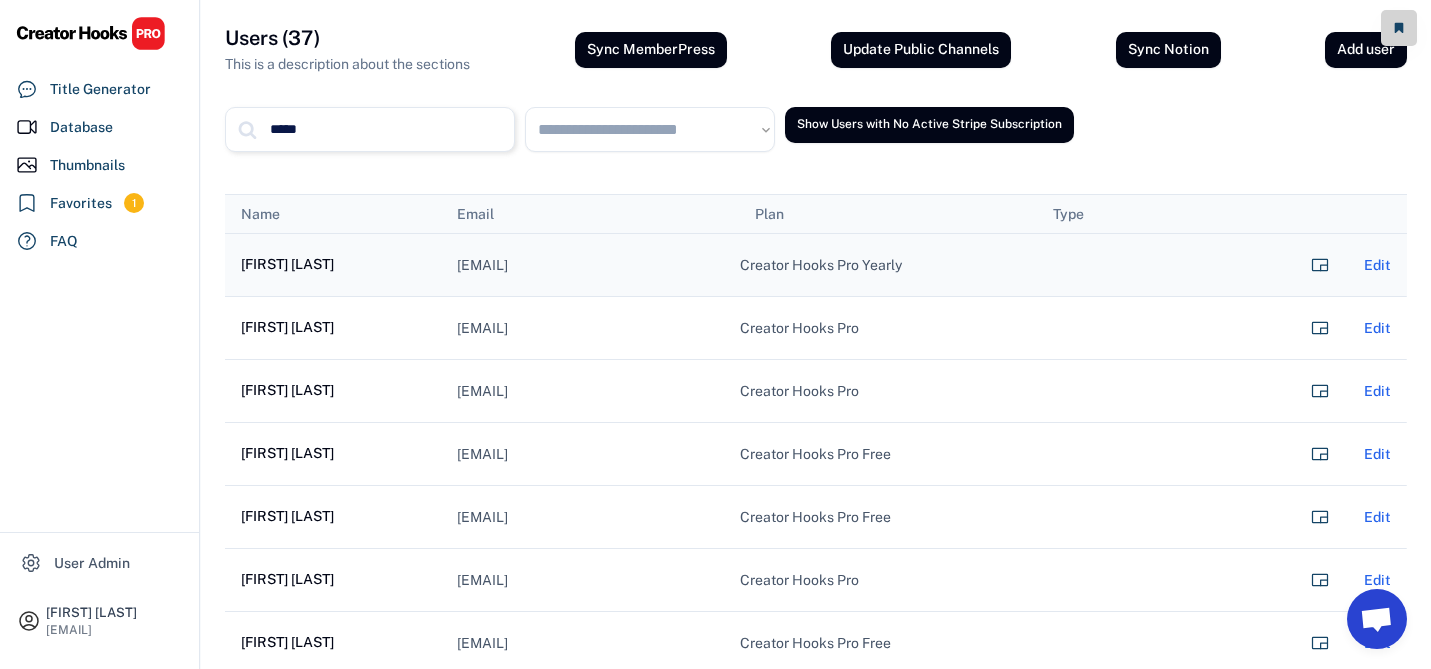 click on "[EMAIL]" at bounding box center (590, 265) 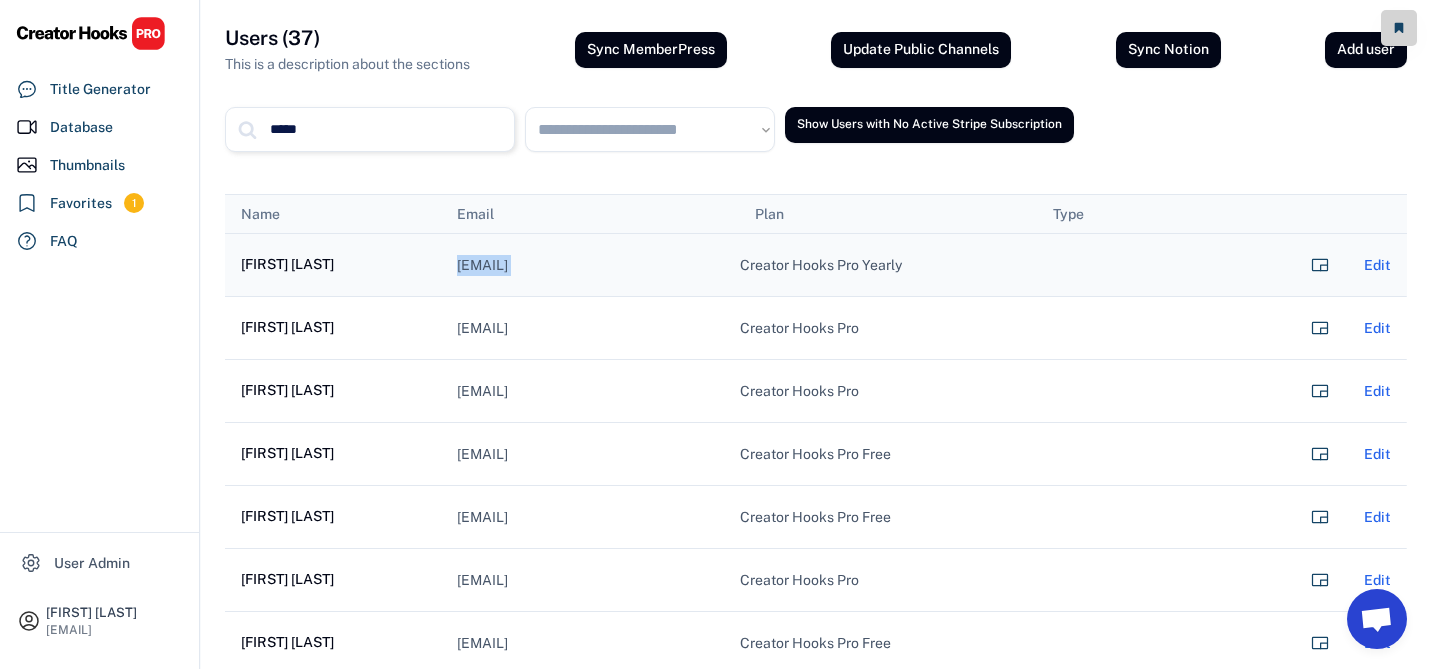 click on "[EMAIL]" at bounding box center (590, 265) 